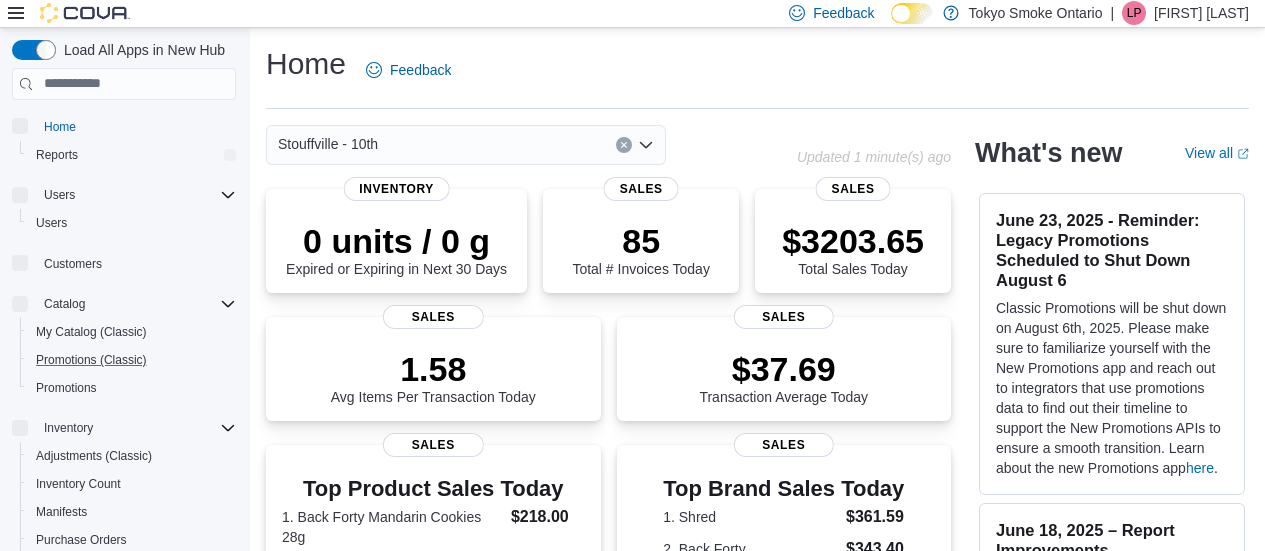 scroll, scrollTop: 0, scrollLeft: 0, axis: both 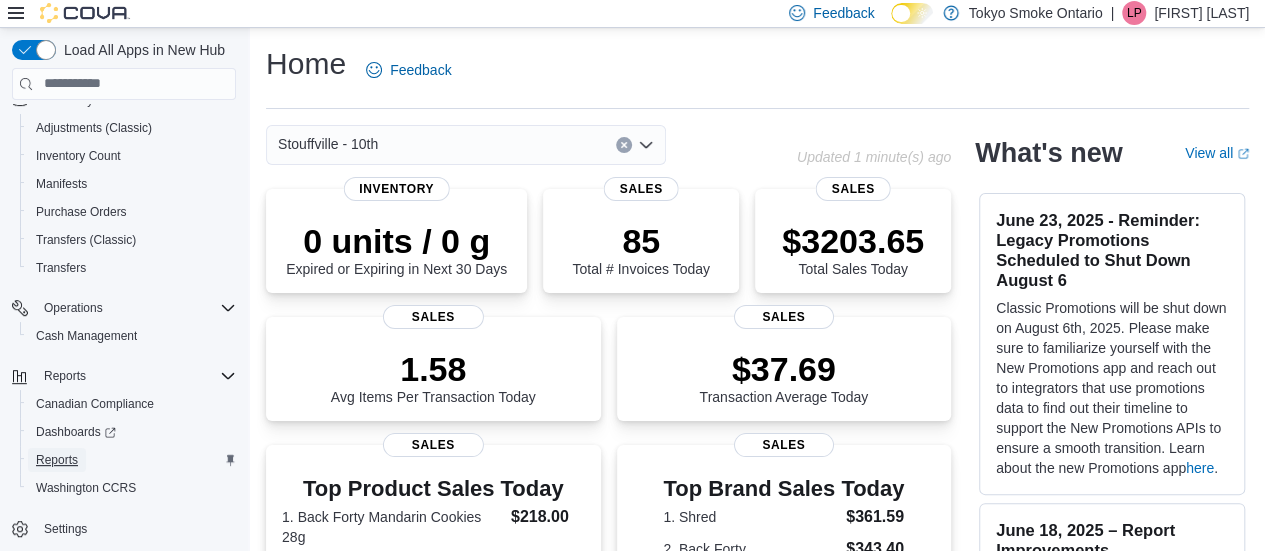 click on "Reports" at bounding box center [57, 460] 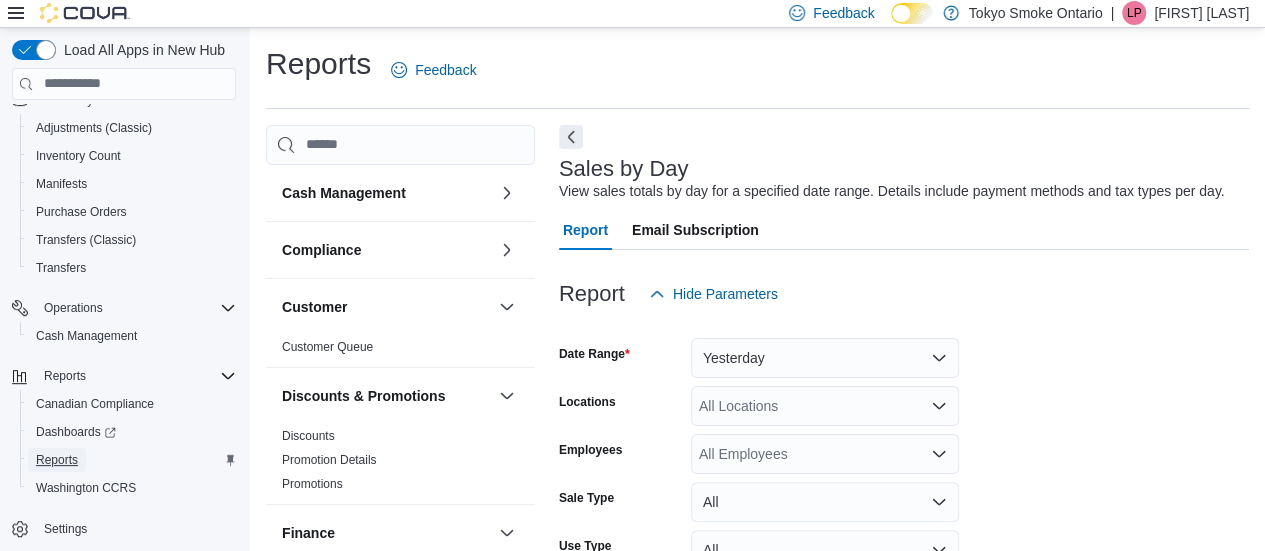 scroll, scrollTop: 46, scrollLeft: 0, axis: vertical 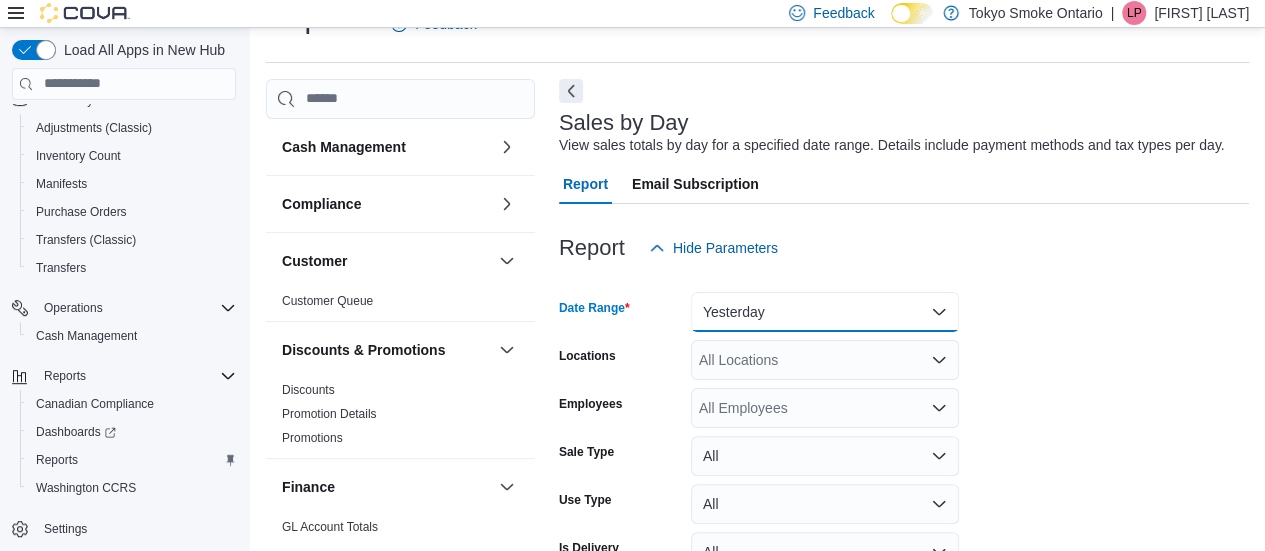 click on "Yesterday" at bounding box center [825, 312] 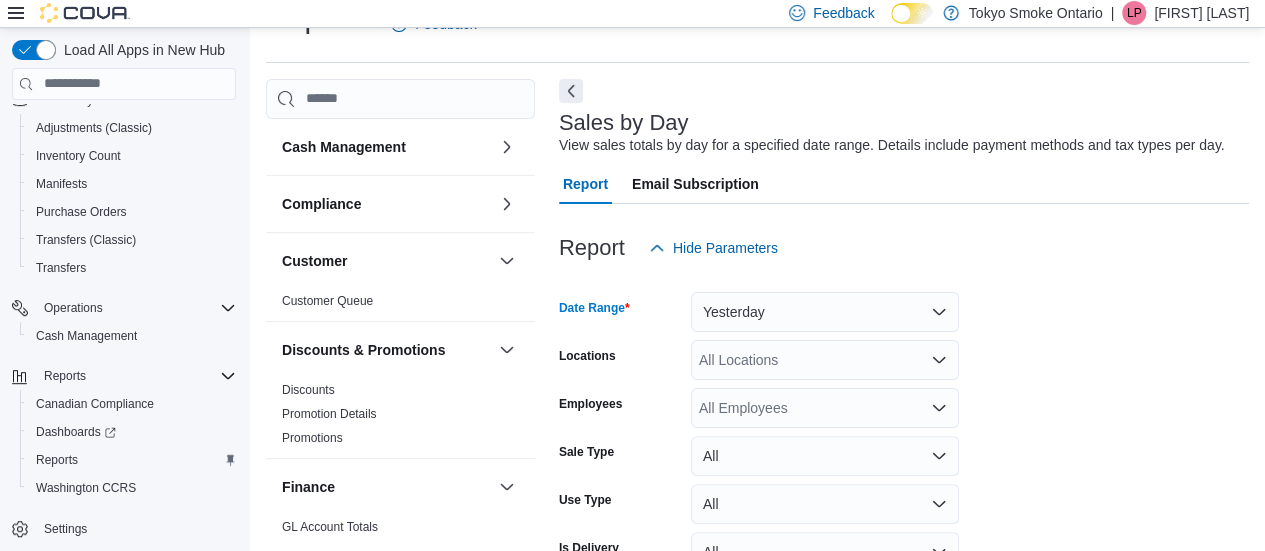scroll, scrollTop: 37, scrollLeft: 0, axis: vertical 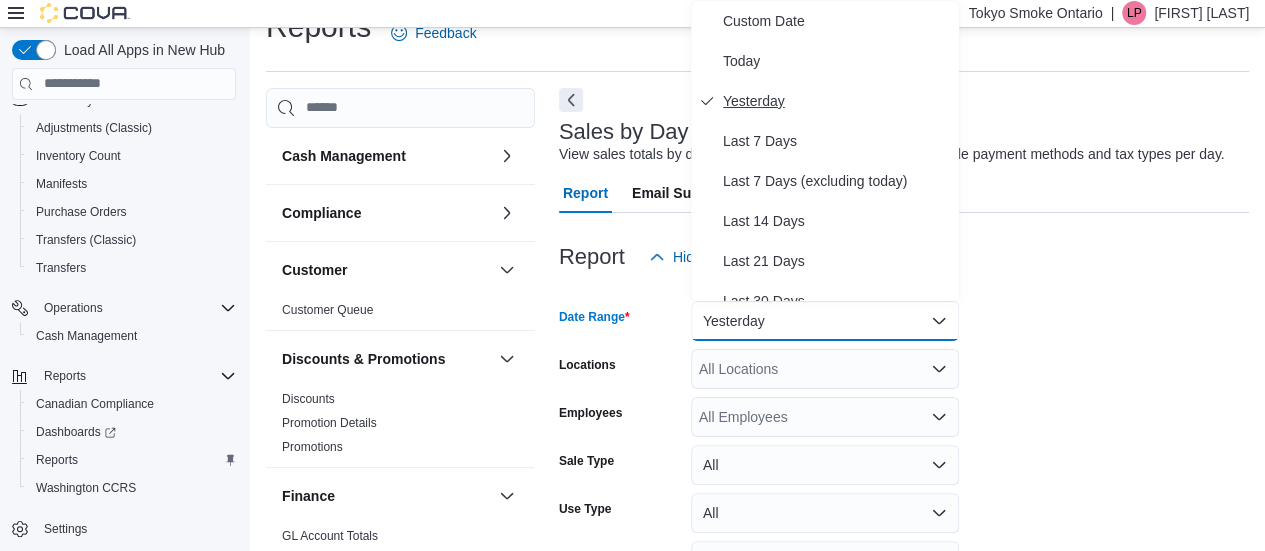 click on "Yesterday" at bounding box center [825, 101] 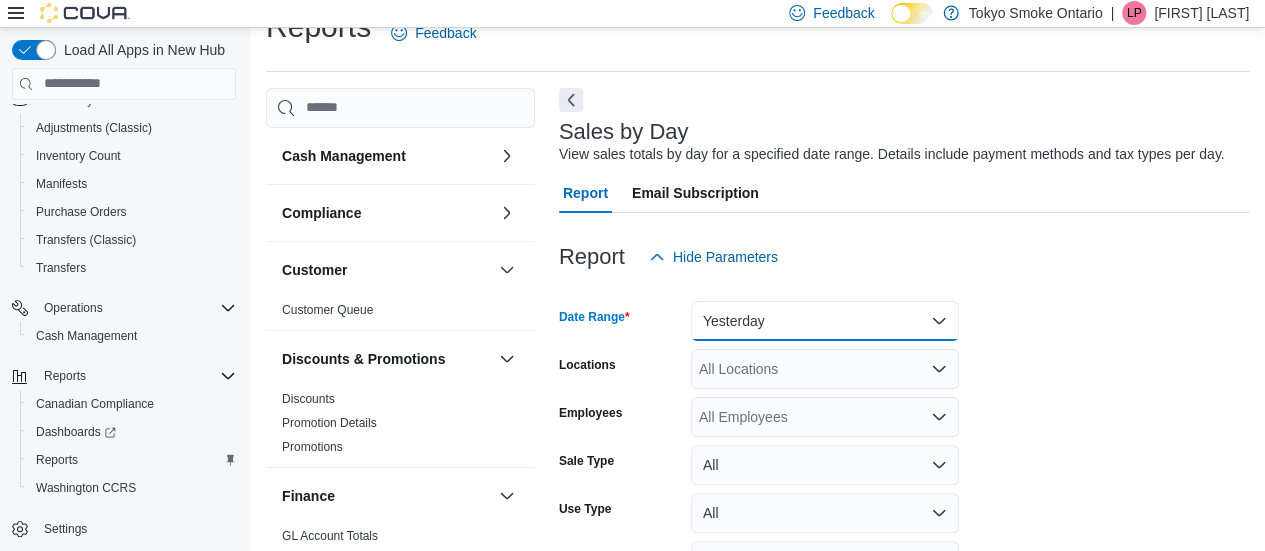 click on "Yesterday" at bounding box center (825, 321) 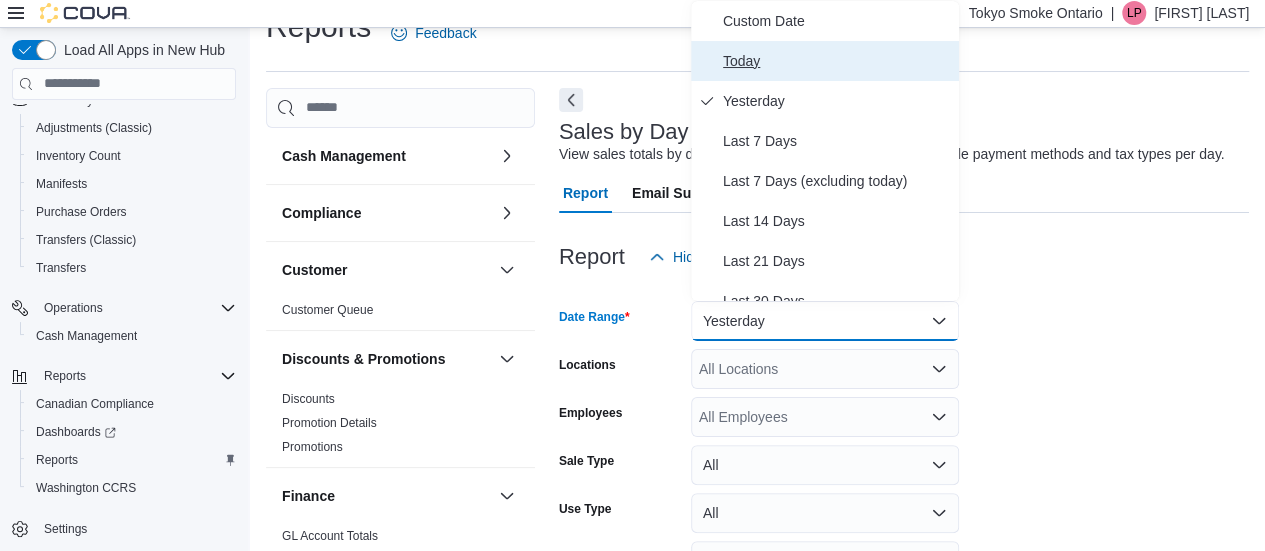 click on "Today" at bounding box center (837, 61) 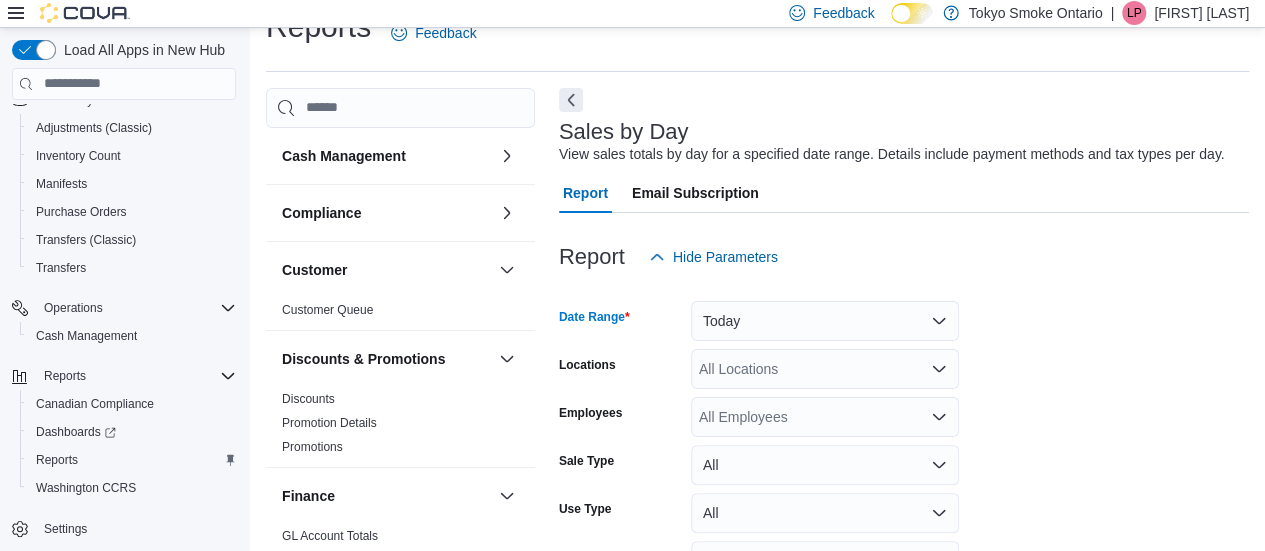 click on "All Locations" at bounding box center (825, 369) 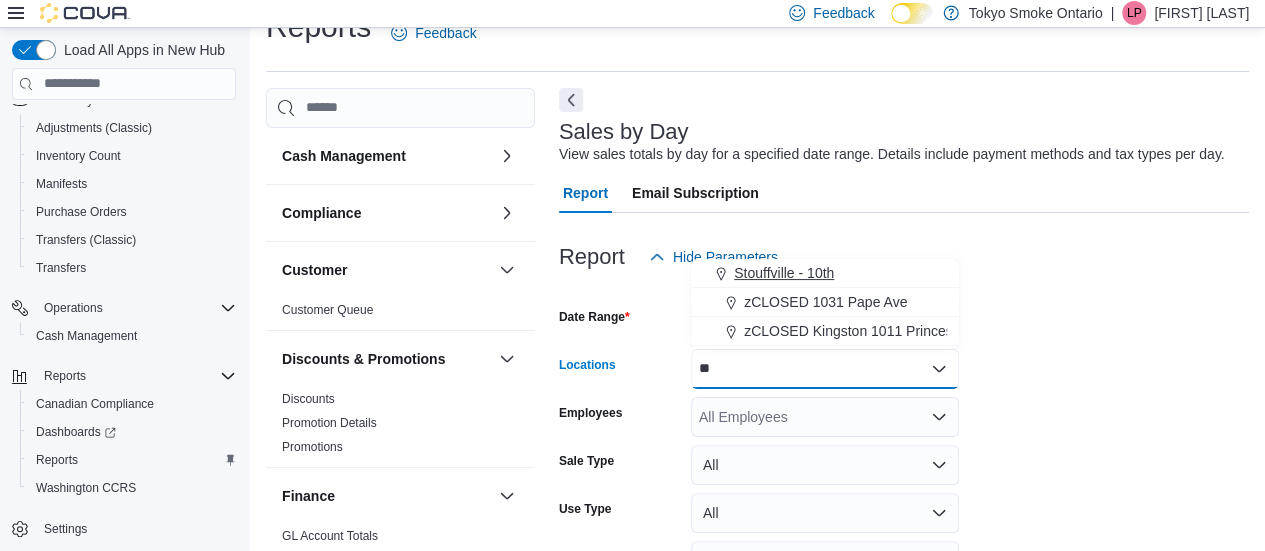 type on "**" 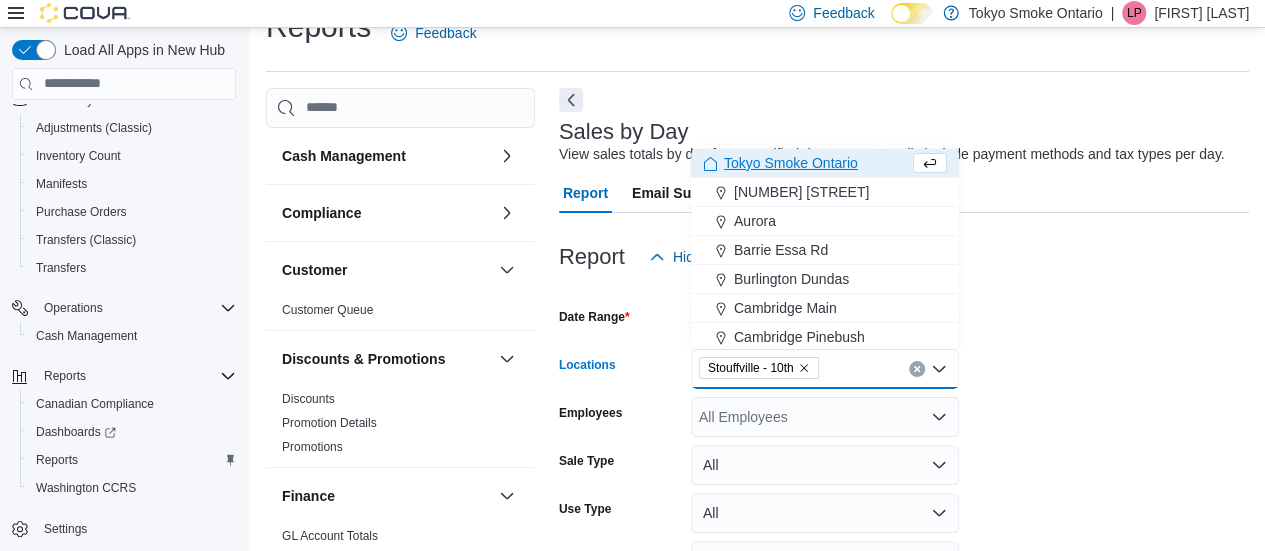 click on "Report Hide Parameters" at bounding box center [904, 257] 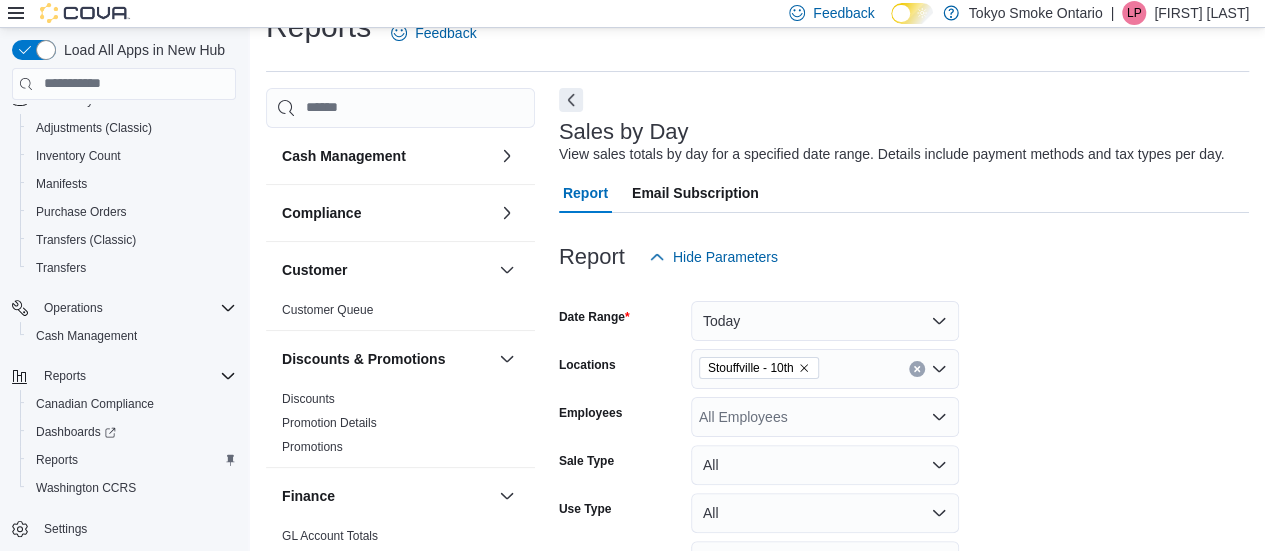 scroll, scrollTop: 162, scrollLeft: 0, axis: vertical 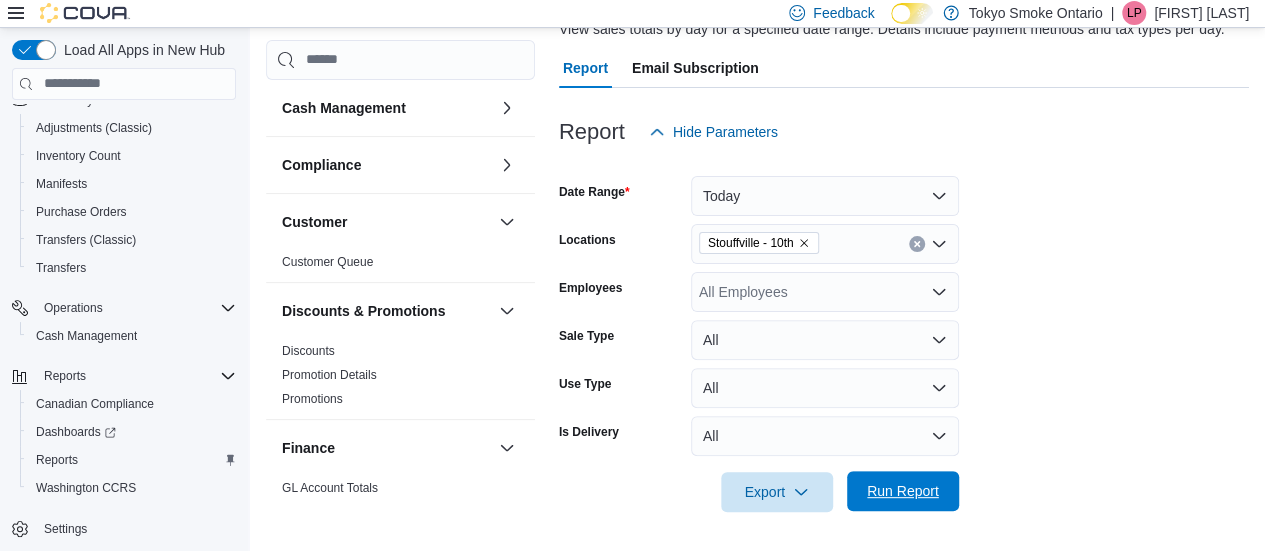 click on "Run Report" at bounding box center [903, 491] 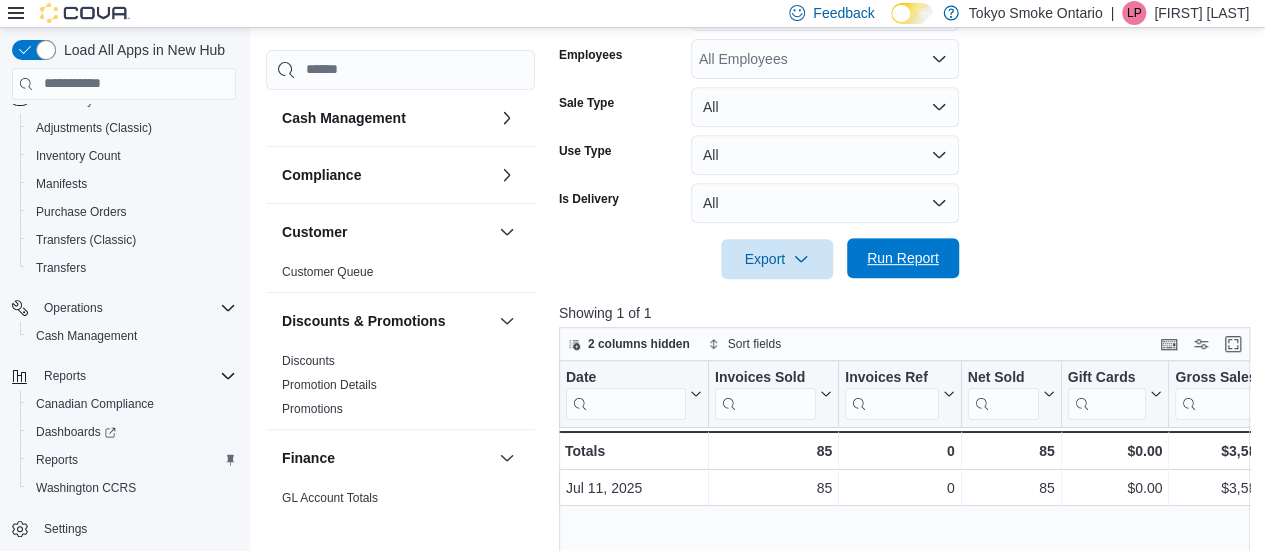 scroll, scrollTop: 396, scrollLeft: 0, axis: vertical 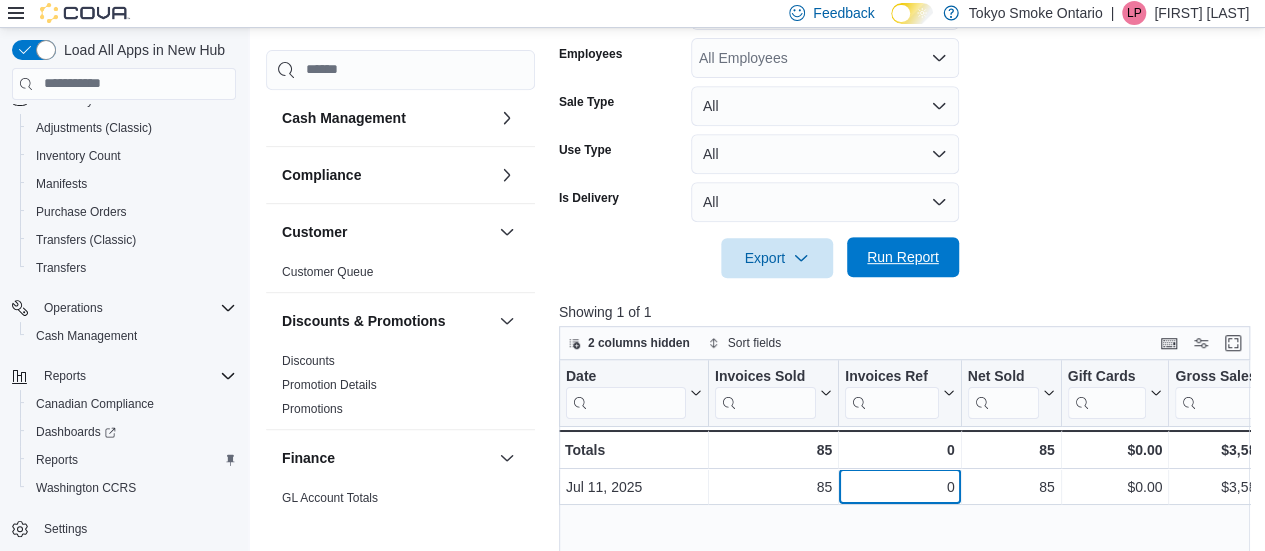 click on "0" at bounding box center [899, 487] 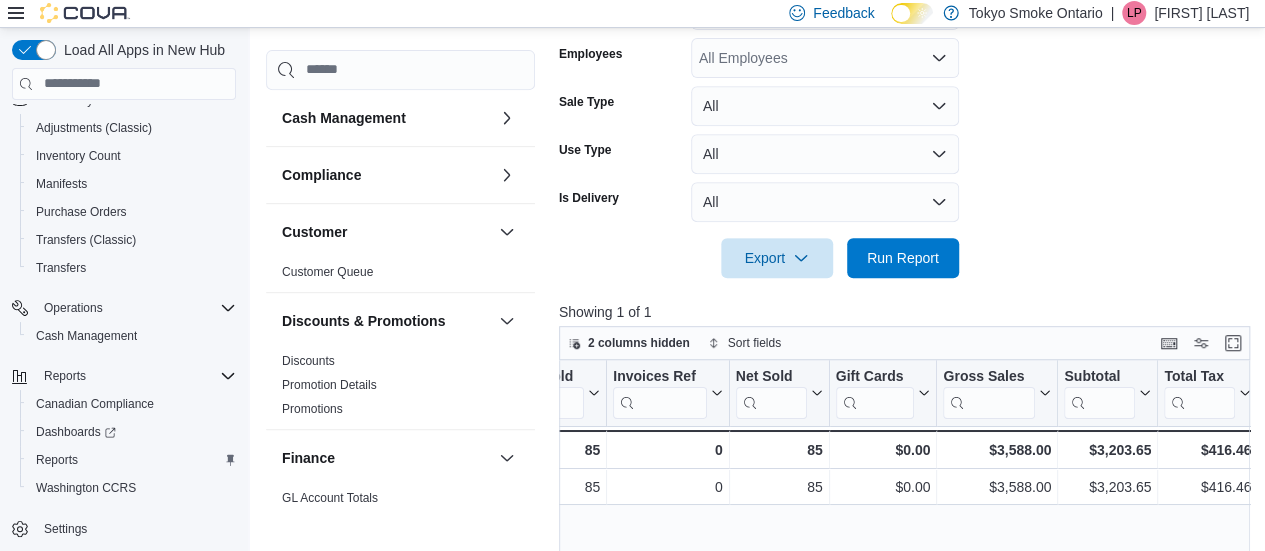 scroll, scrollTop: 0, scrollLeft: 234, axis: horizontal 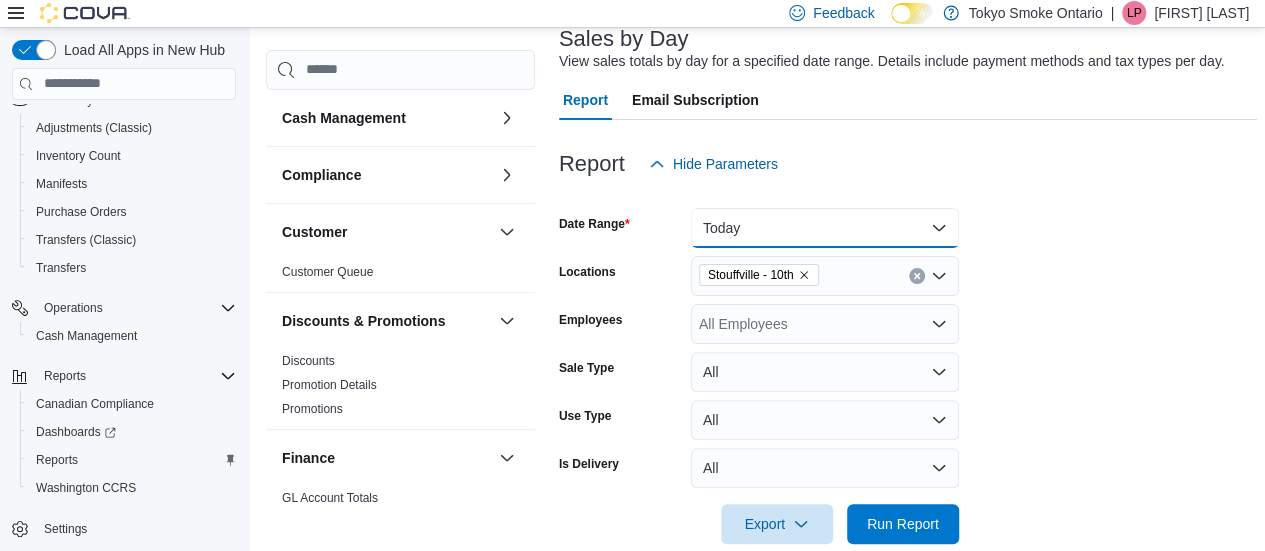 click on "Today" at bounding box center [825, 228] 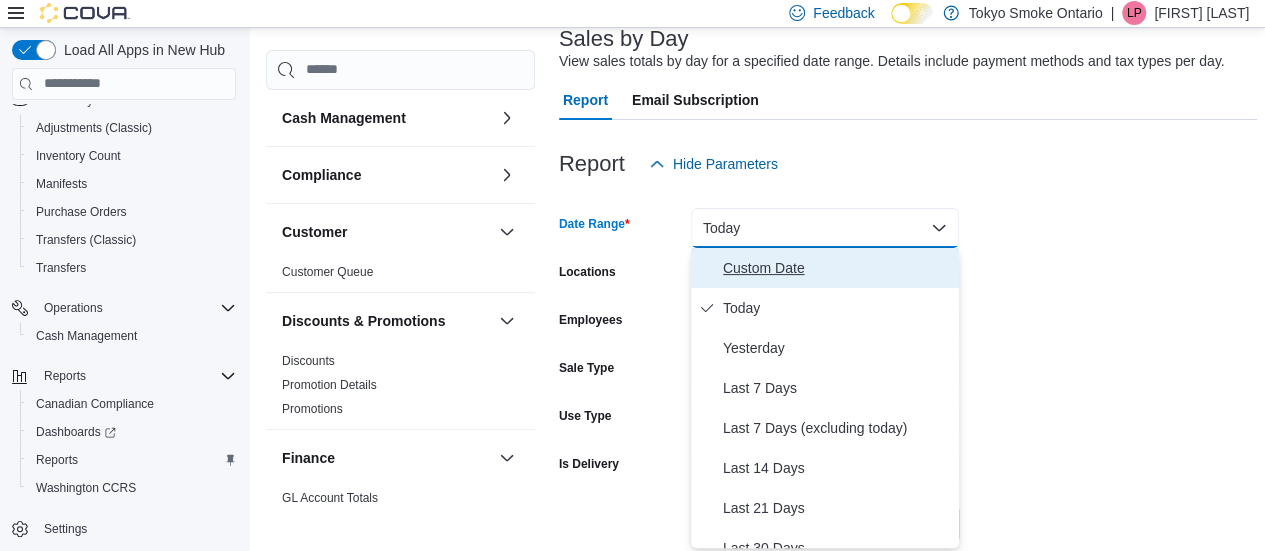 click on "Custom Date" at bounding box center (837, 268) 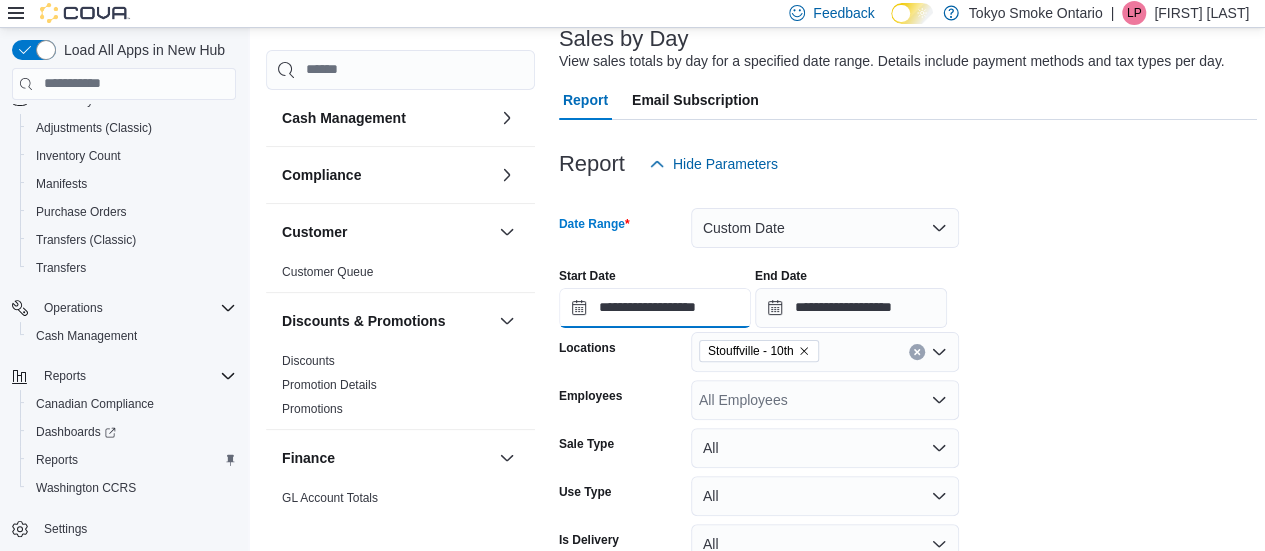 click on "**********" at bounding box center (655, 308) 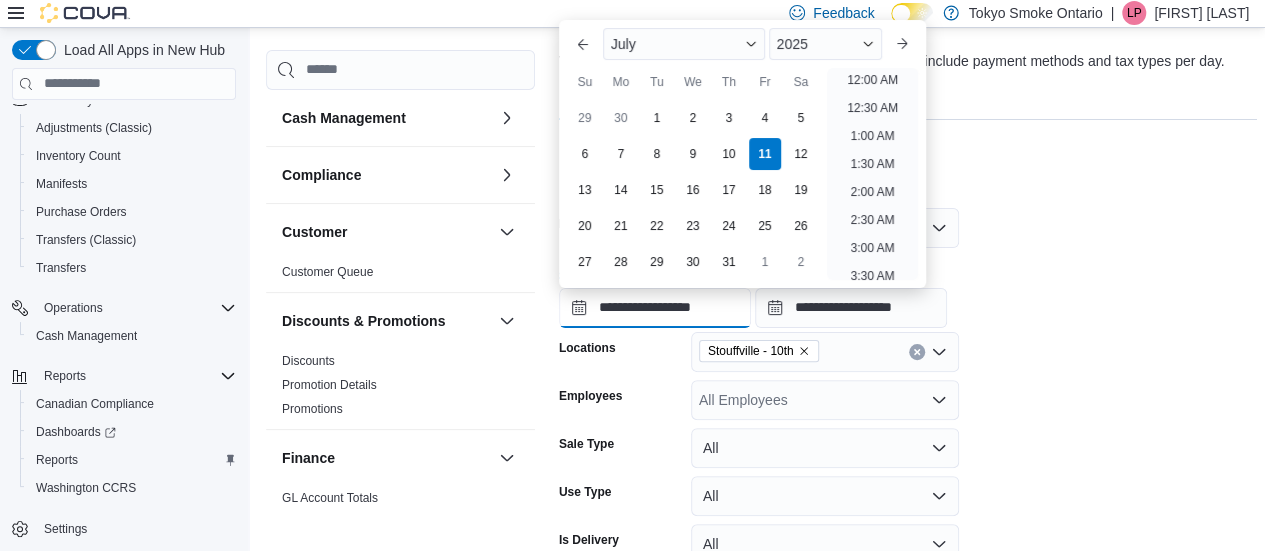 scroll, scrollTop: 320, scrollLeft: 0, axis: vertical 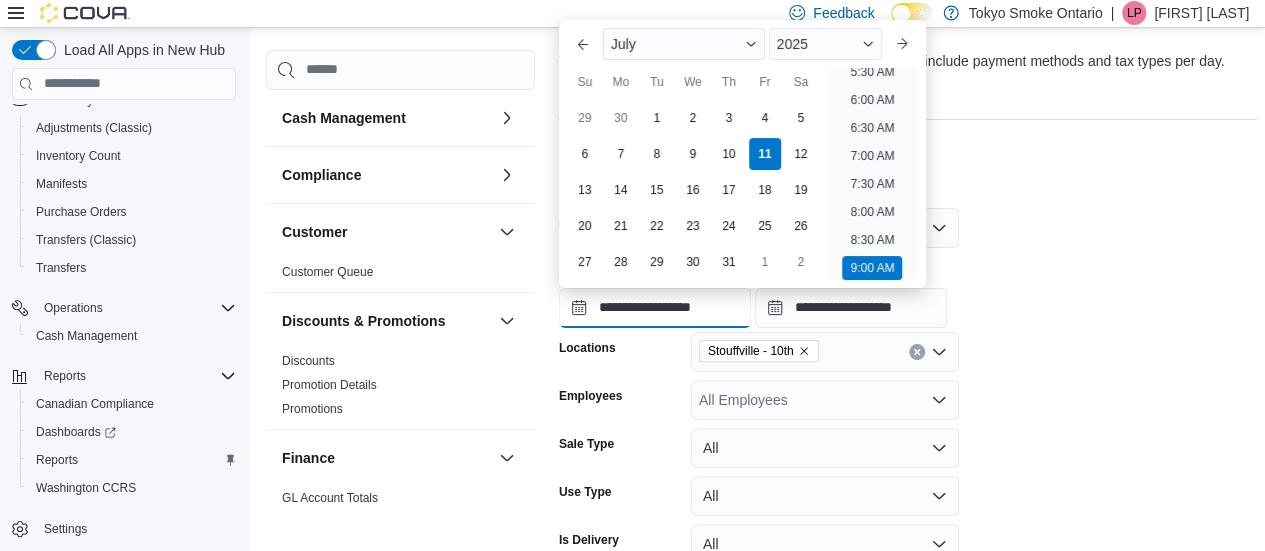 type on "**********" 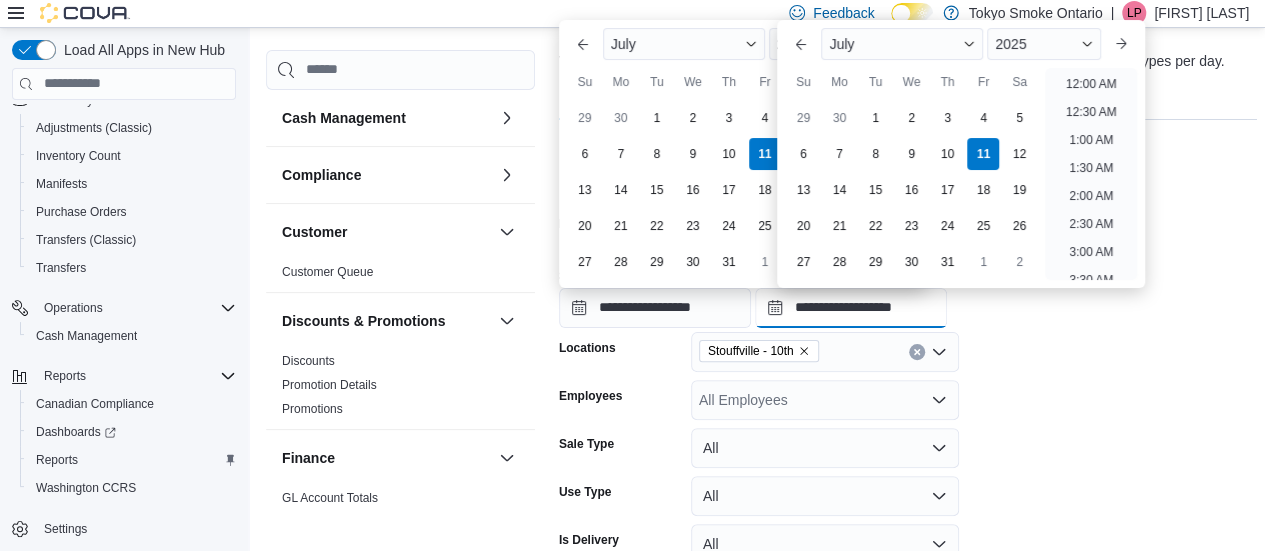 click on "**********" at bounding box center [851, 308] 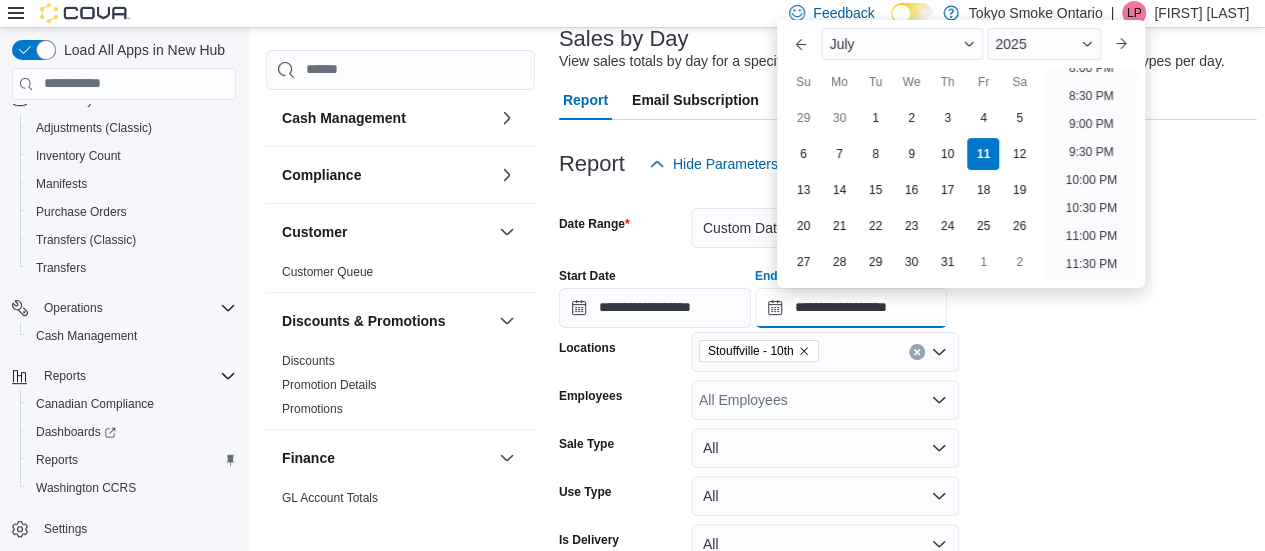 click on "**********" at bounding box center (851, 308) 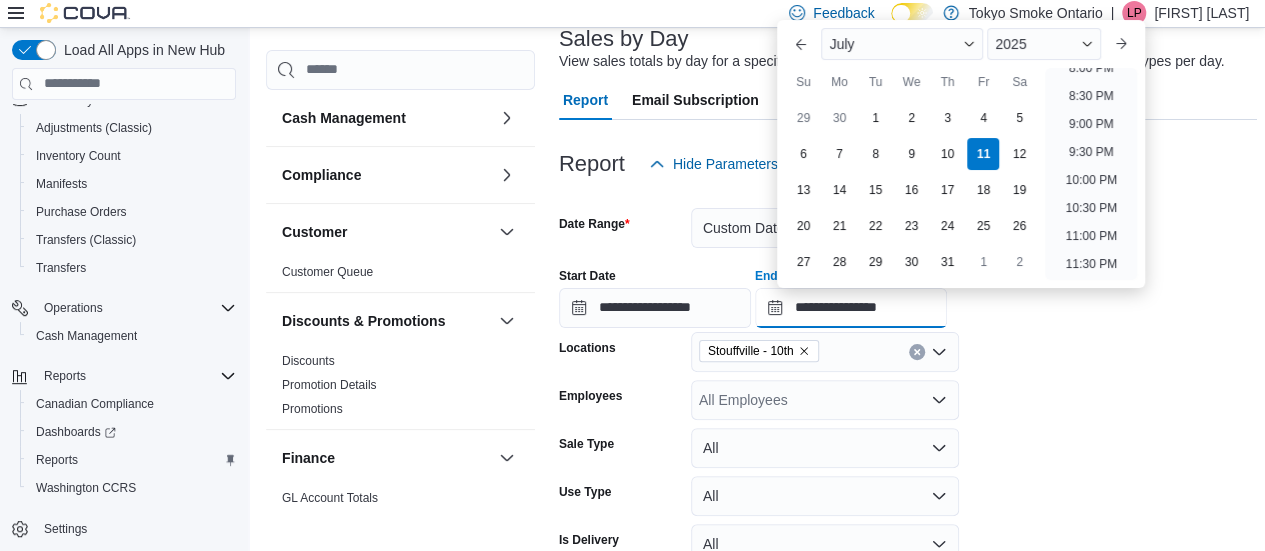 scroll, scrollTop: 732, scrollLeft: 0, axis: vertical 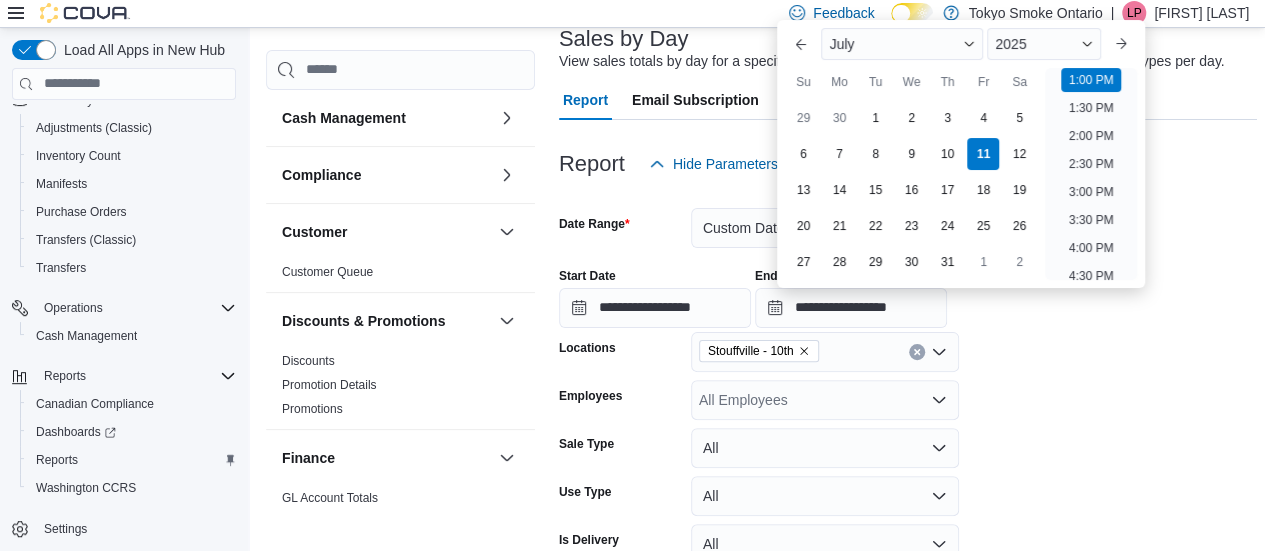 click on "**********" at bounding box center (908, 402) 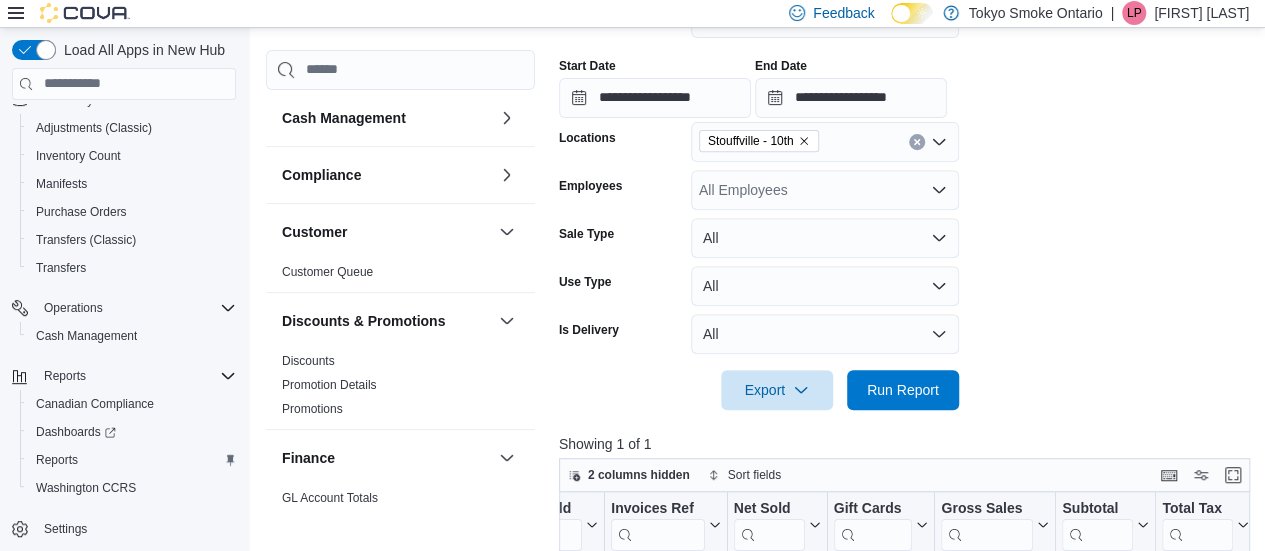 scroll, scrollTop: 396, scrollLeft: 0, axis: vertical 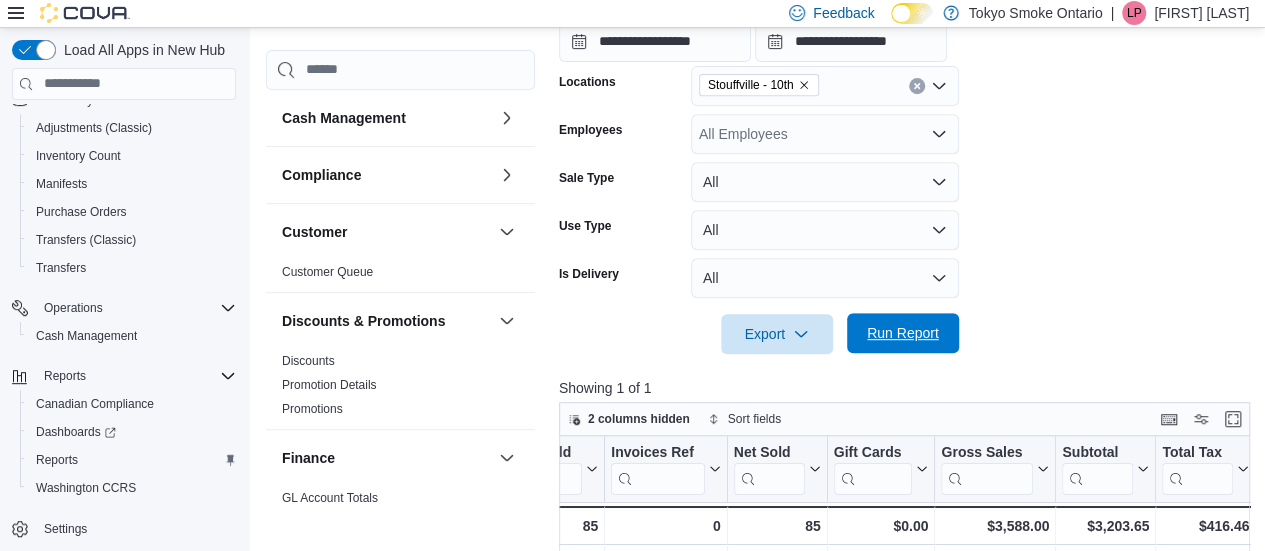 click on "Run Report" at bounding box center (903, 333) 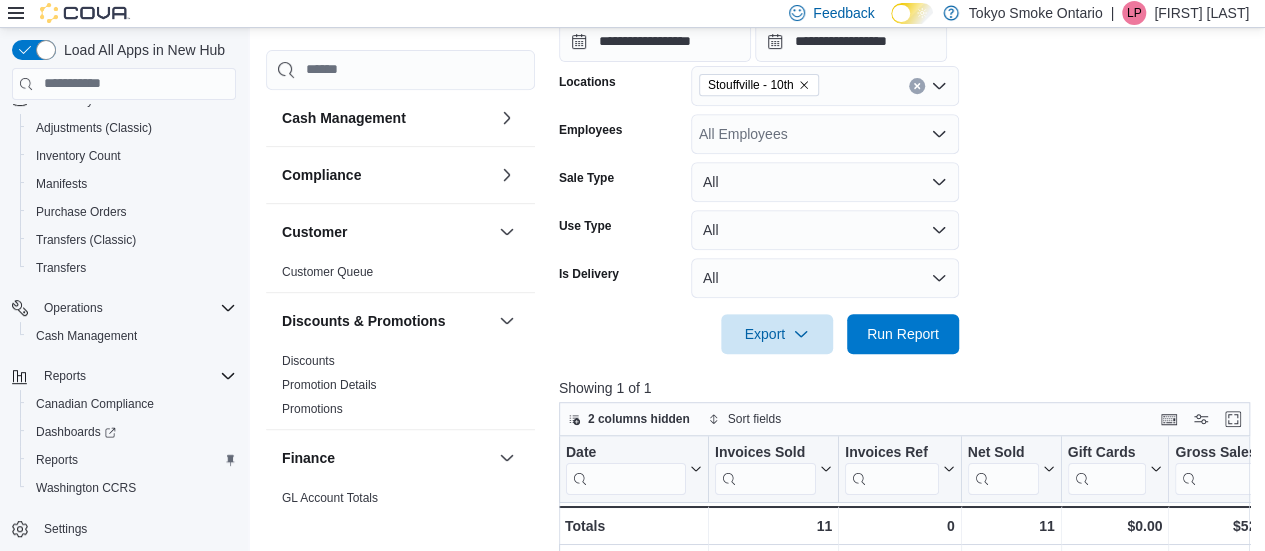 scroll, scrollTop: 692, scrollLeft: 0, axis: vertical 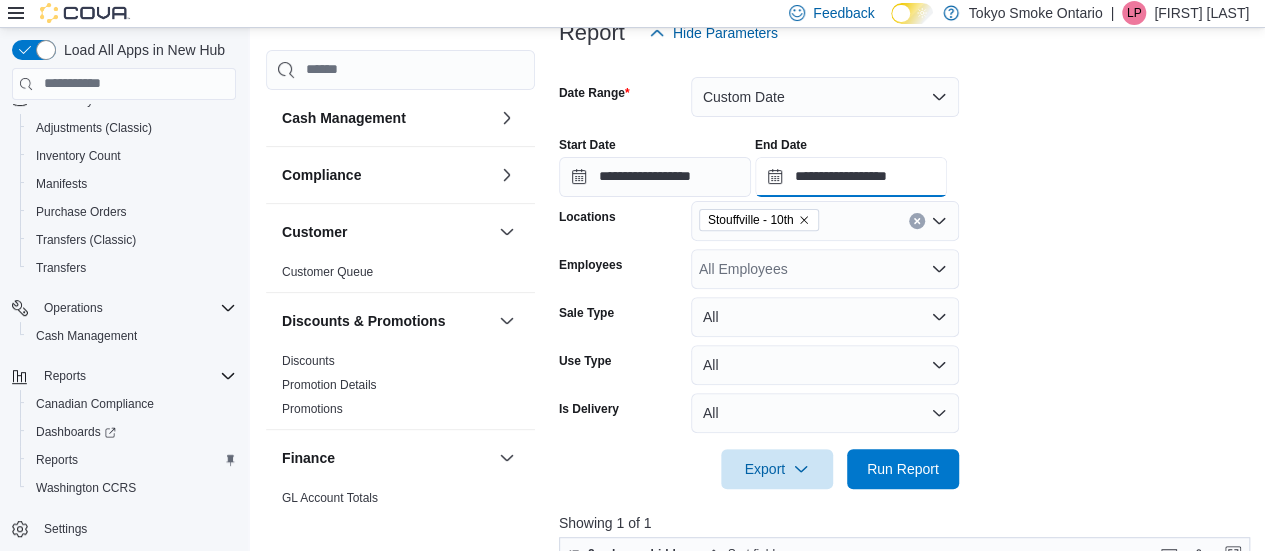 click on "**********" at bounding box center [851, 177] 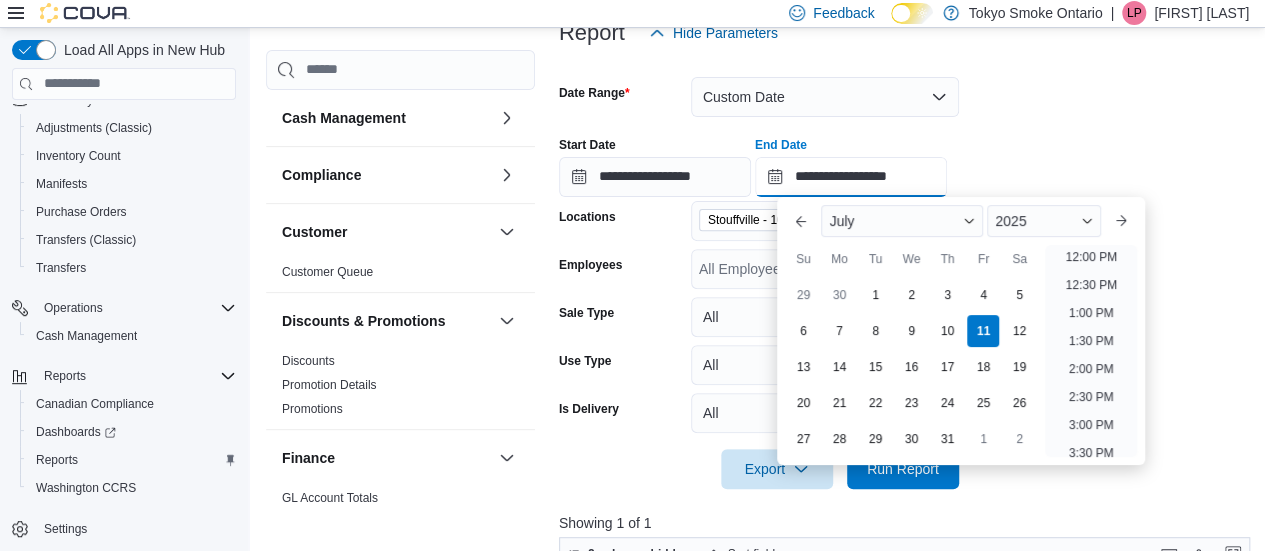 scroll, scrollTop: 712, scrollLeft: 0, axis: vertical 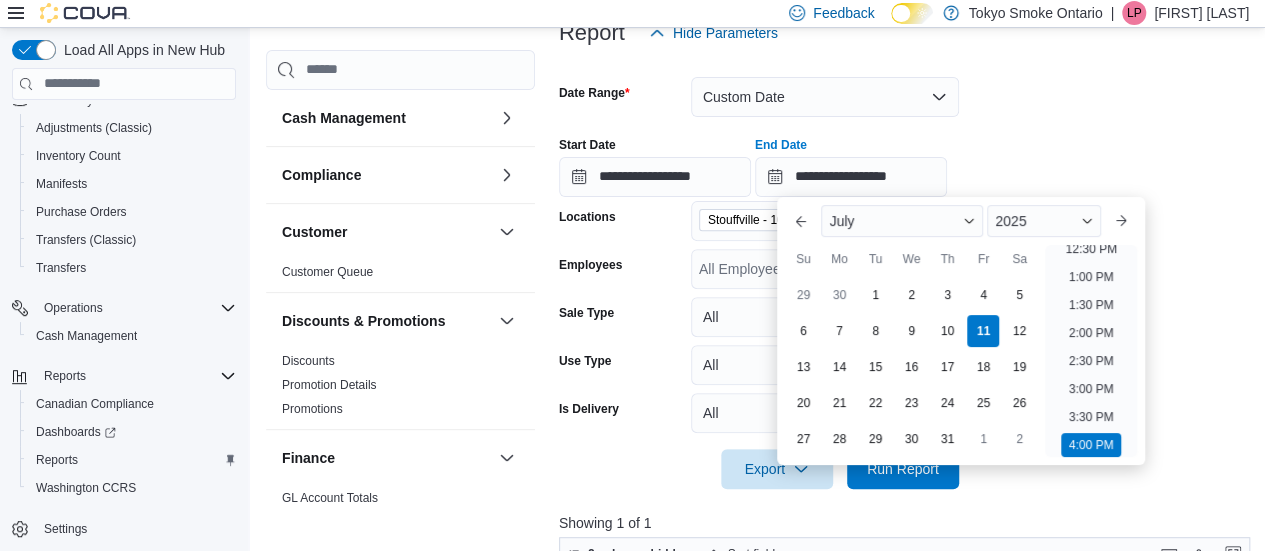 click on "**********" at bounding box center [908, 159] 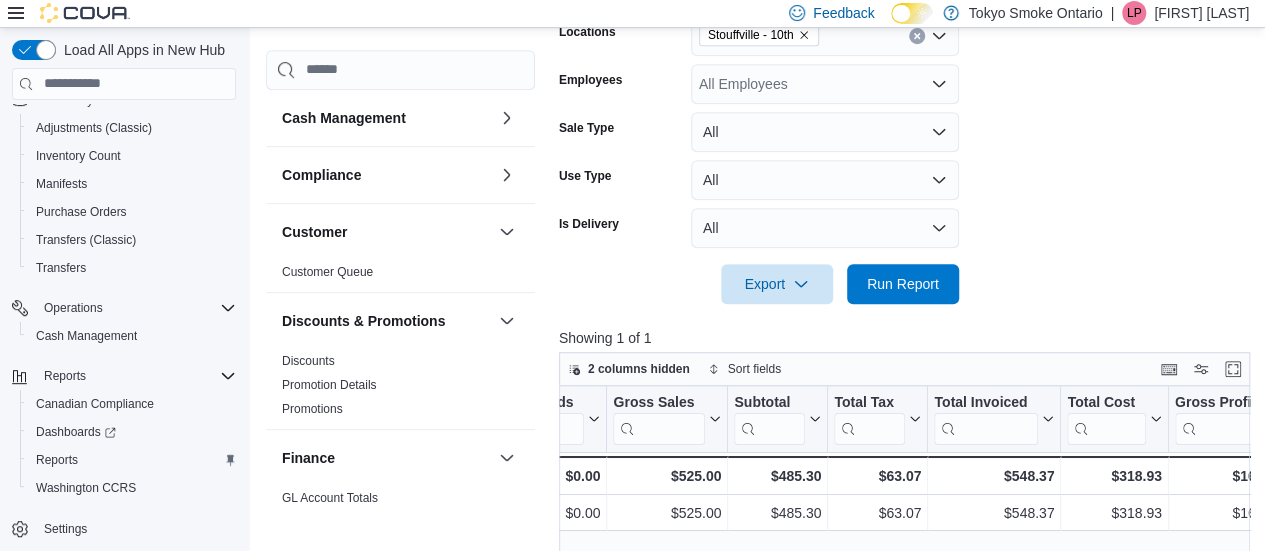 scroll, scrollTop: 501, scrollLeft: 0, axis: vertical 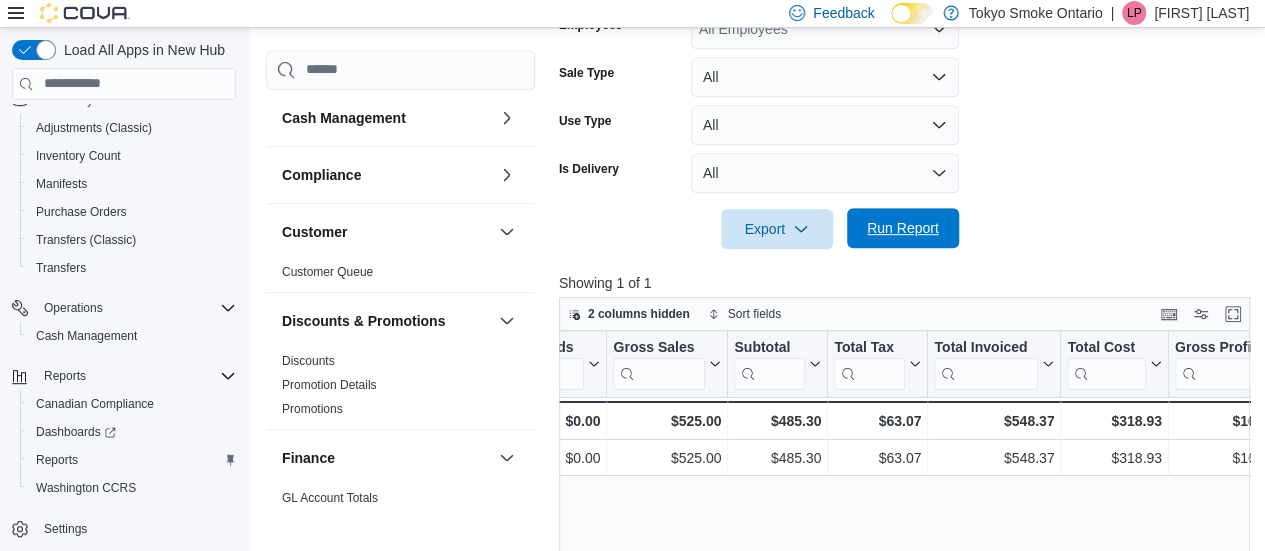 click on "Run Report" at bounding box center (903, 228) 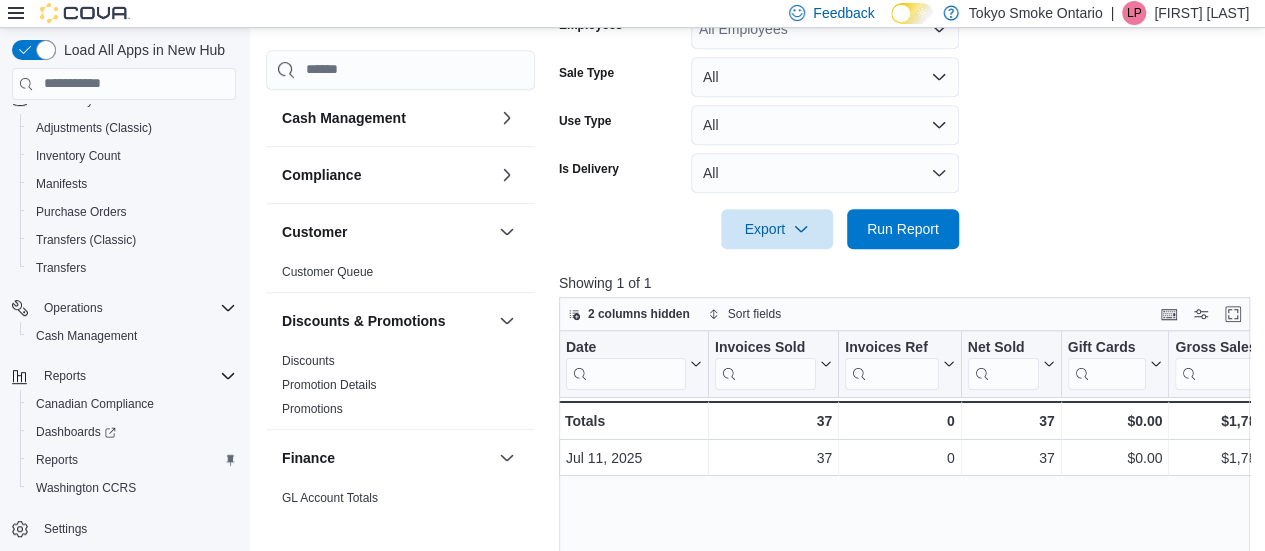 scroll, scrollTop: 675, scrollLeft: 0, axis: vertical 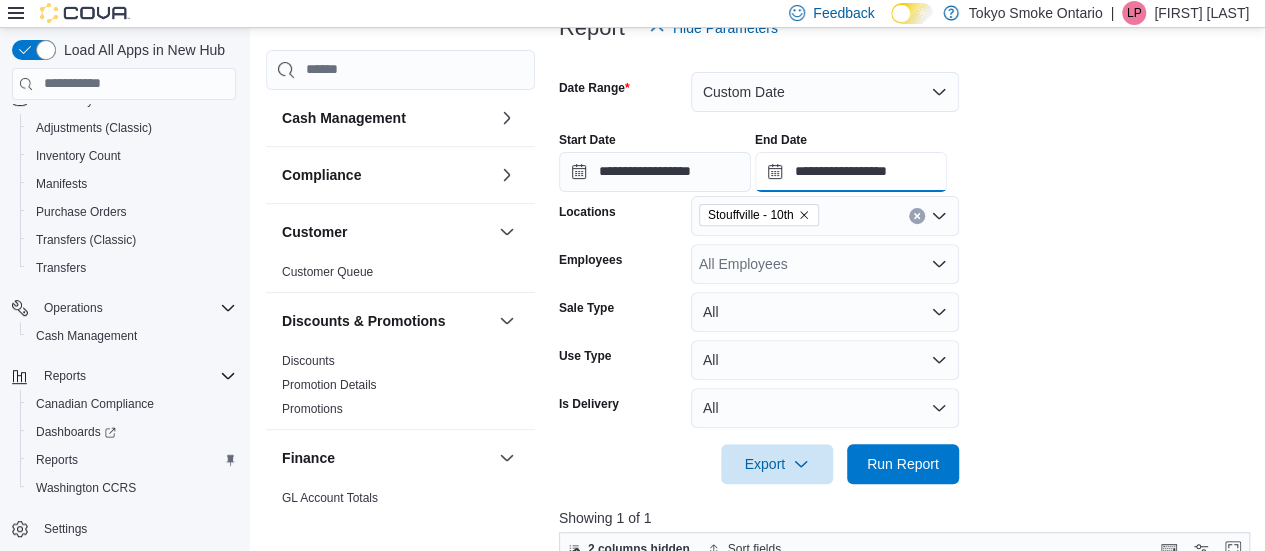 click on "**********" at bounding box center [851, 172] 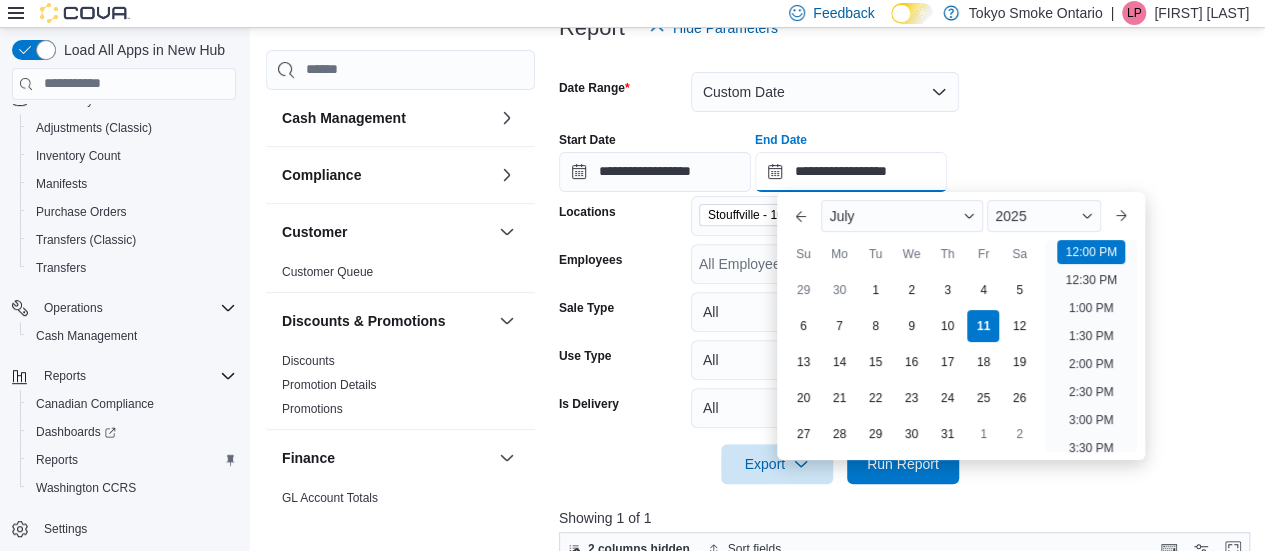 scroll, scrollTop: 880, scrollLeft: 0, axis: vertical 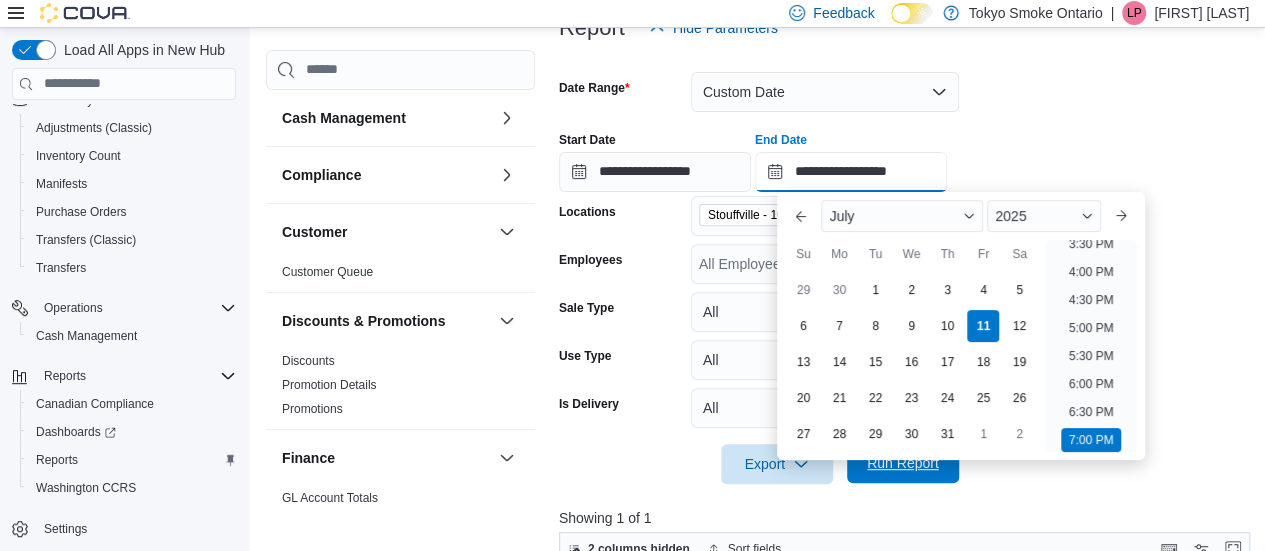 type on "**********" 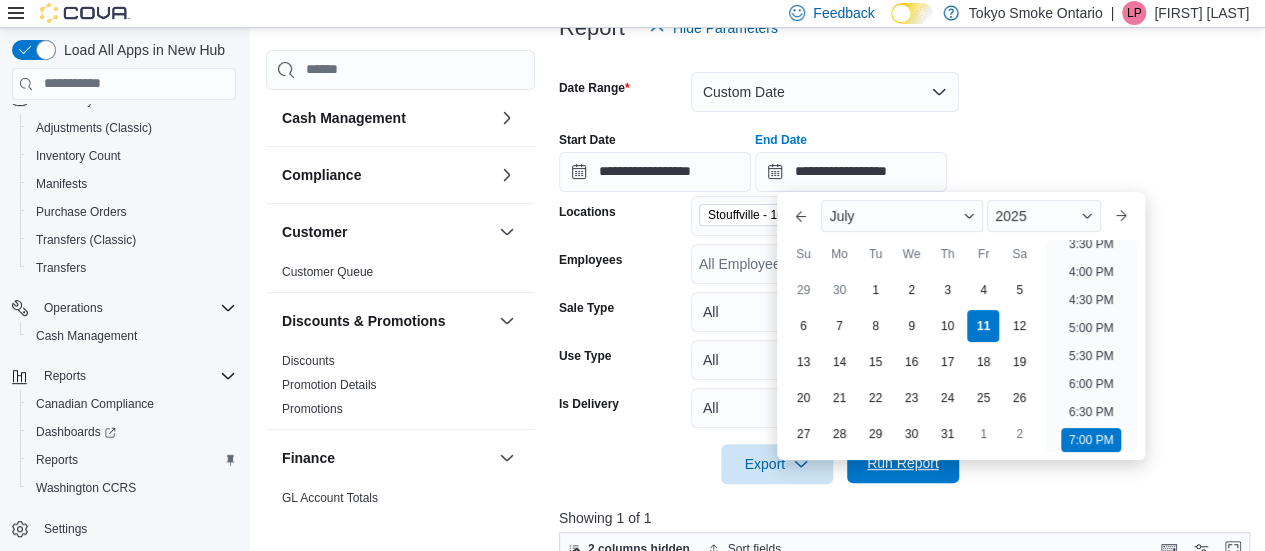 click on "Run Report" at bounding box center (903, 463) 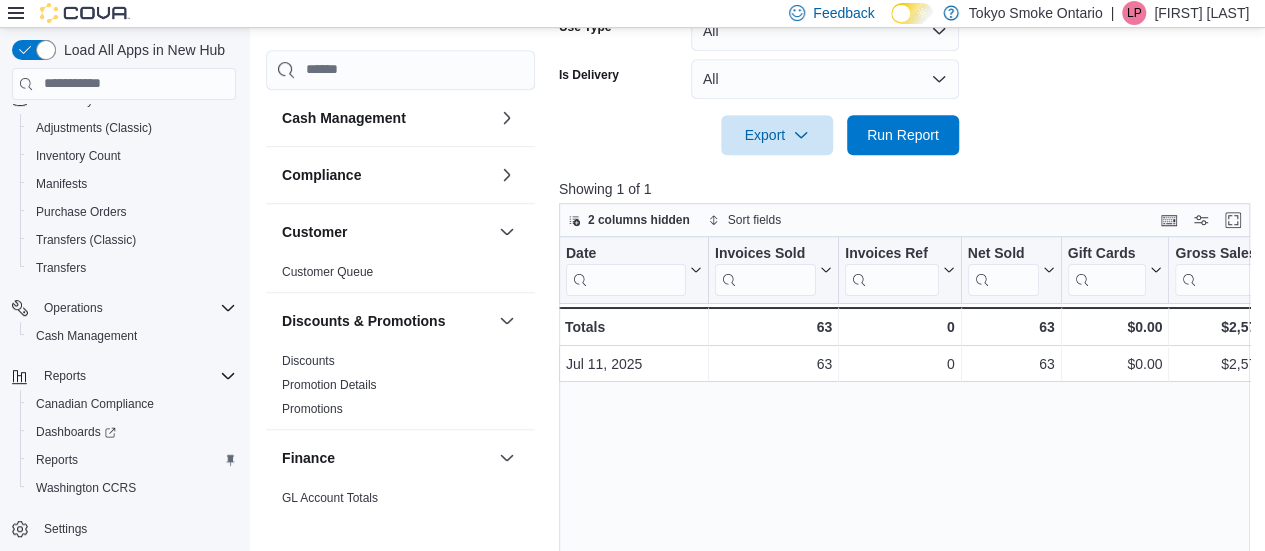 scroll, scrollTop: 621, scrollLeft: 0, axis: vertical 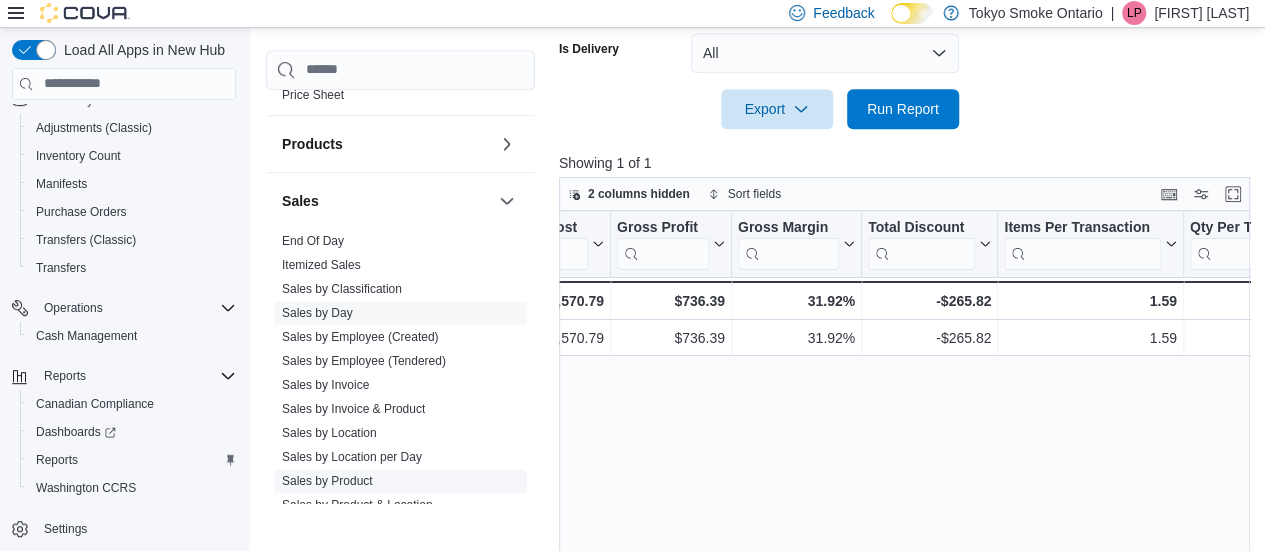 click on "Sales by Product" at bounding box center (327, 481) 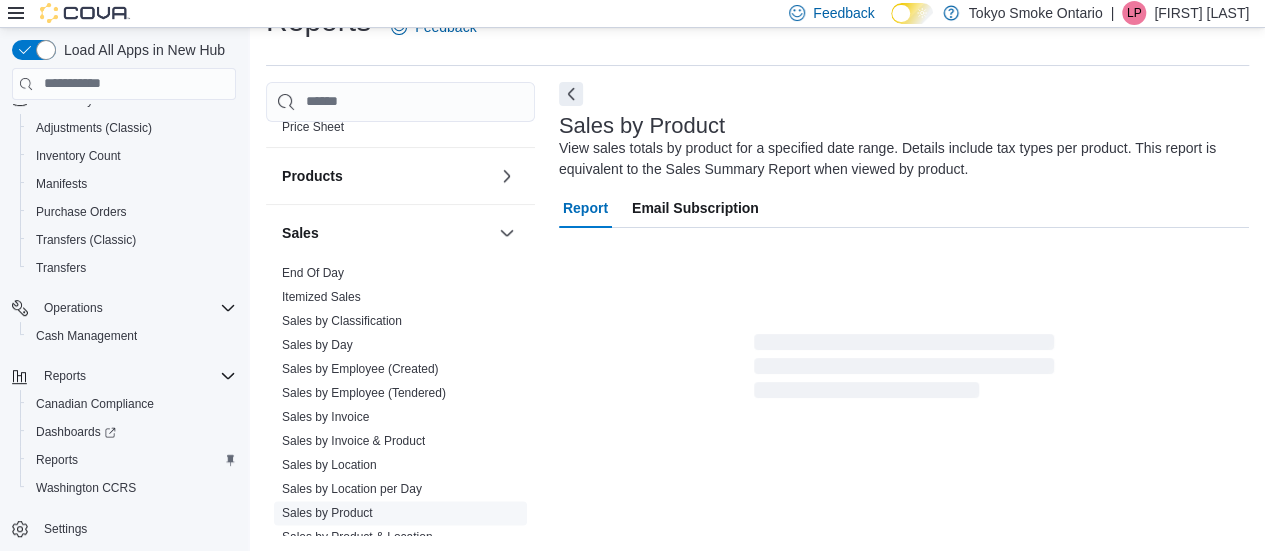 scroll, scrollTop: 42, scrollLeft: 0, axis: vertical 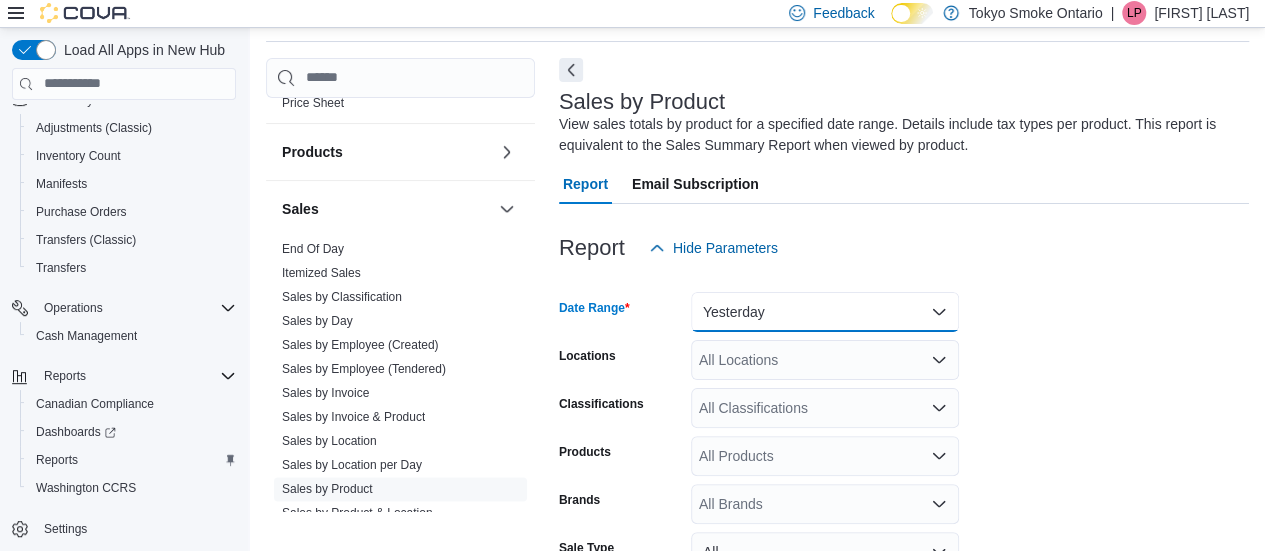 click on "Yesterday" at bounding box center (825, 312) 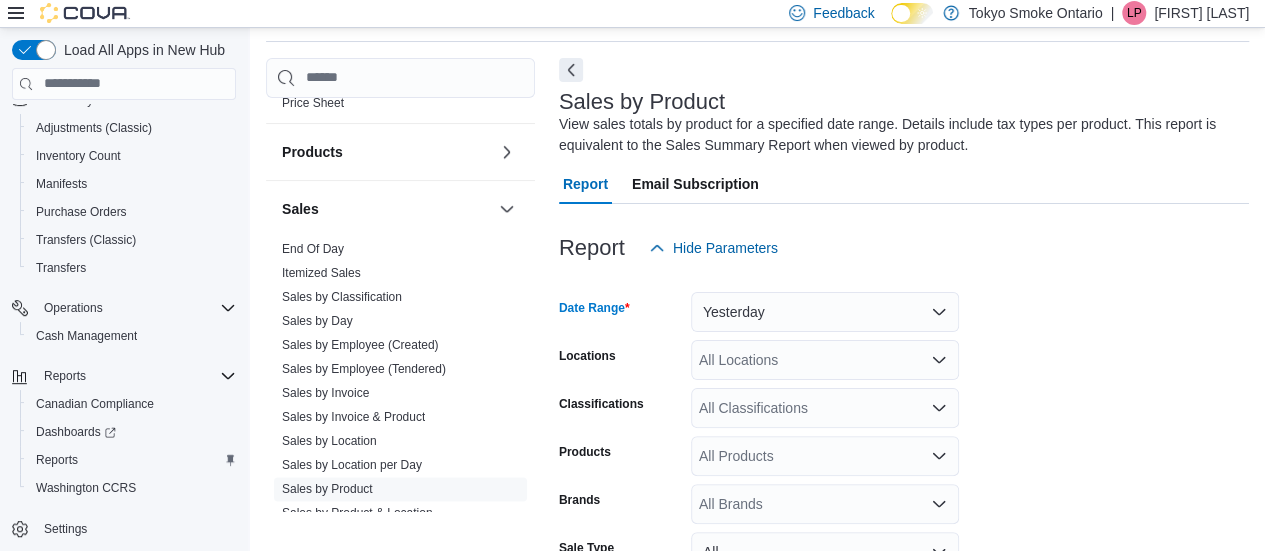 scroll, scrollTop: 58, scrollLeft: 0, axis: vertical 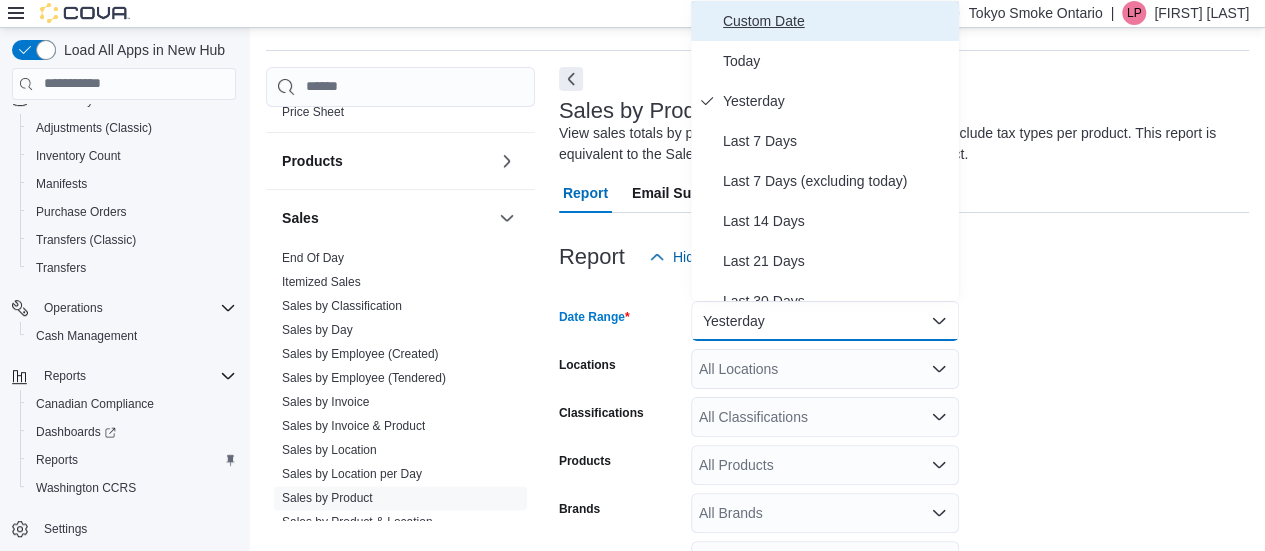 click on "Custom Date" at bounding box center [837, 21] 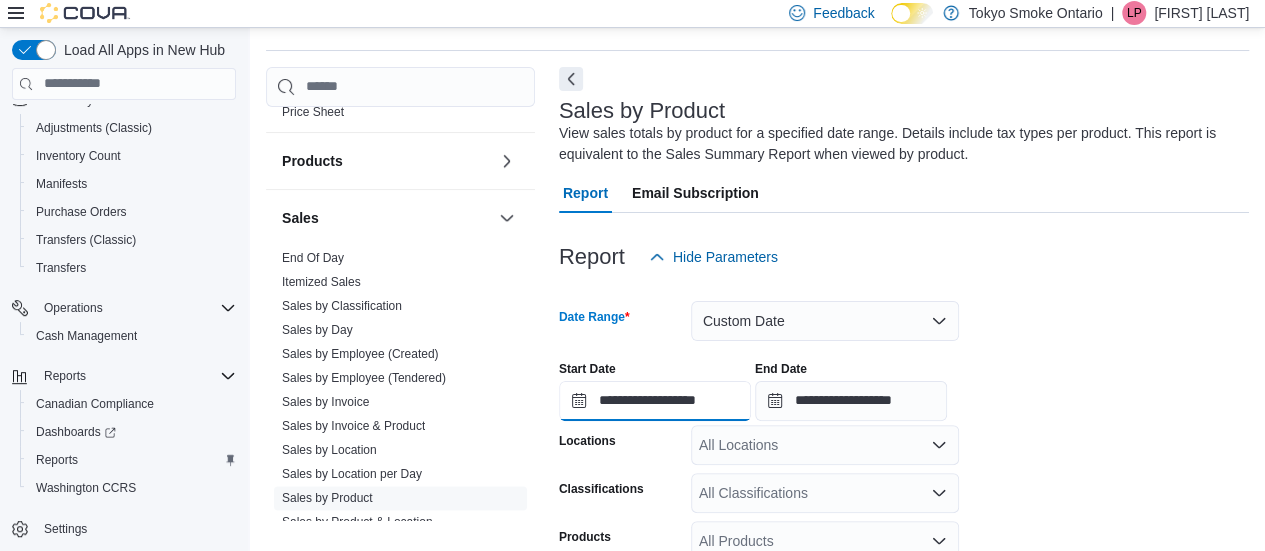 click on "**********" at bounding box center (655, 401) 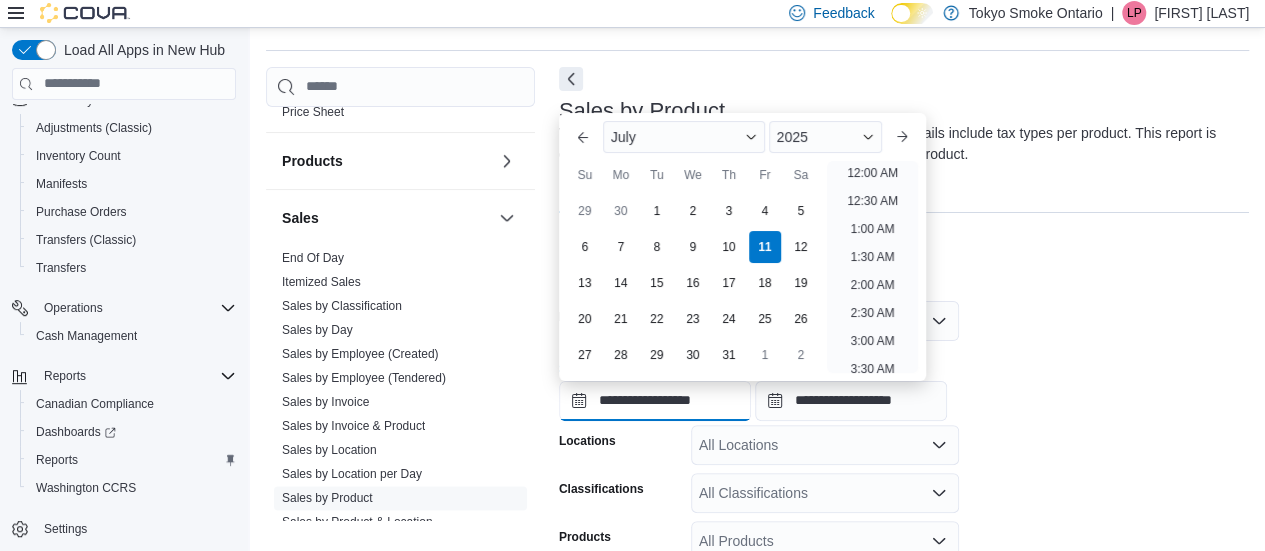 scroll, scrollTop: 320, scrollLeft: 0, axis: vertical 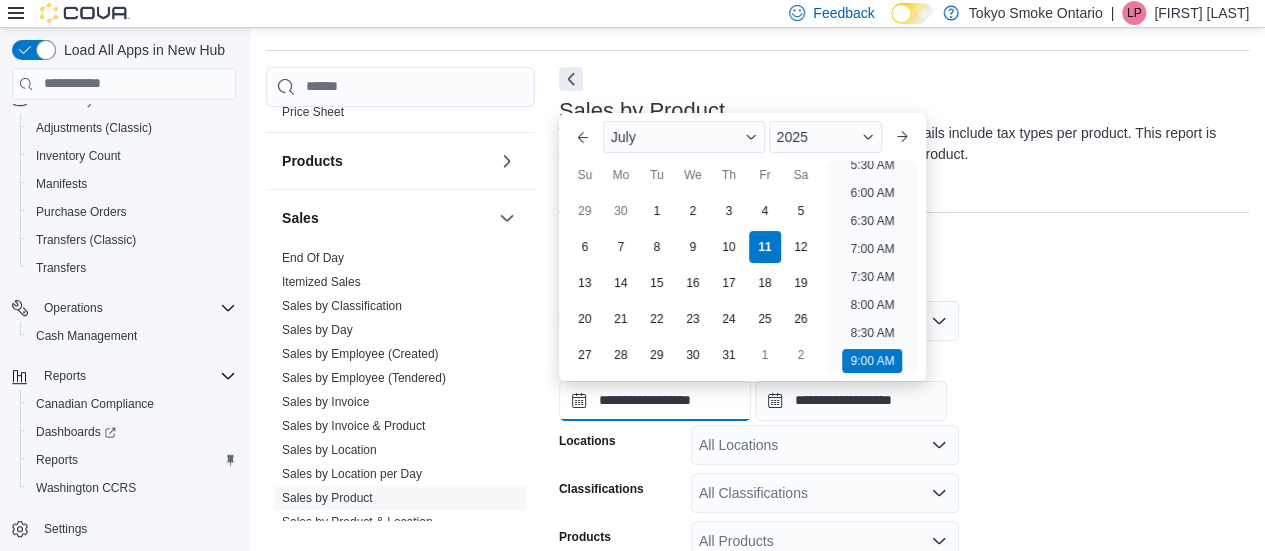 type on "**********" 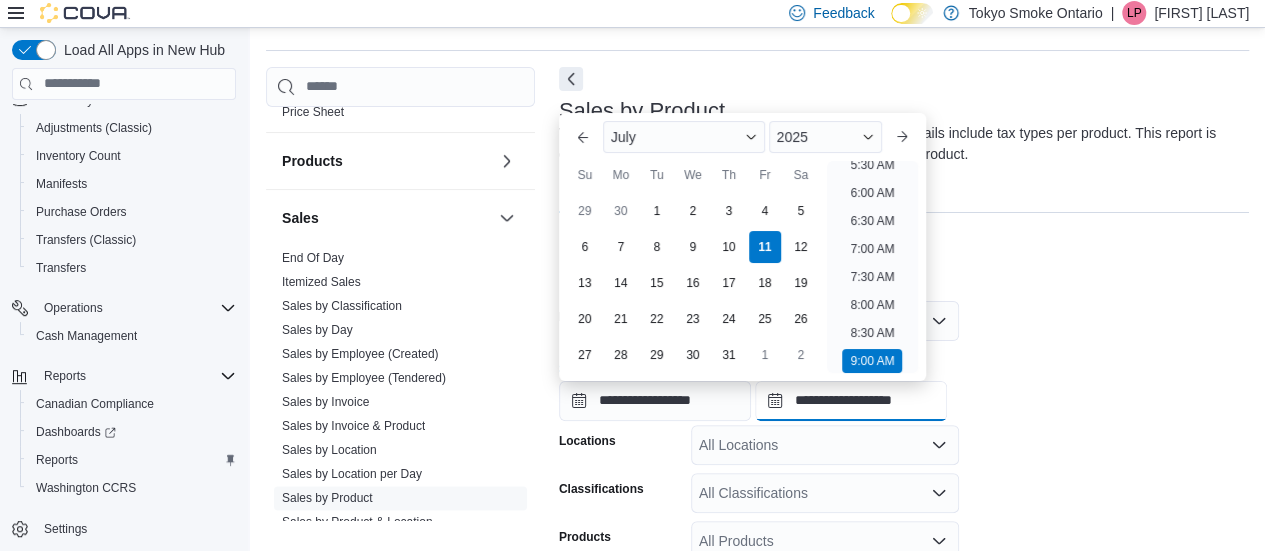 click on "**********" at bounding box center (851, 401) 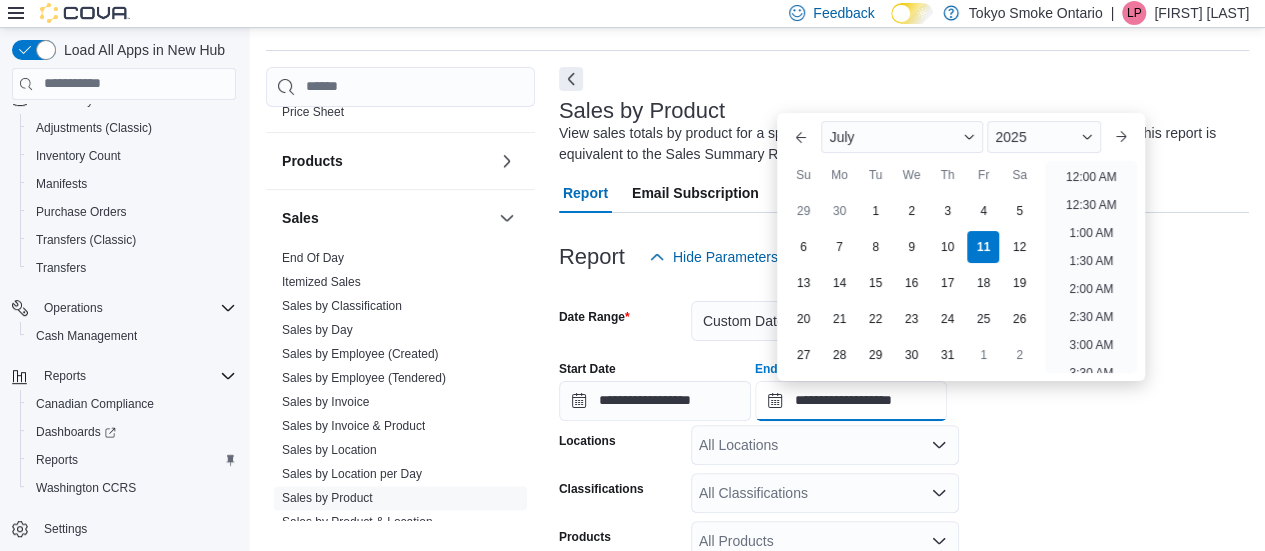 scroll, scrollTop: 1136, scrollLeft: 0, axis: vertical 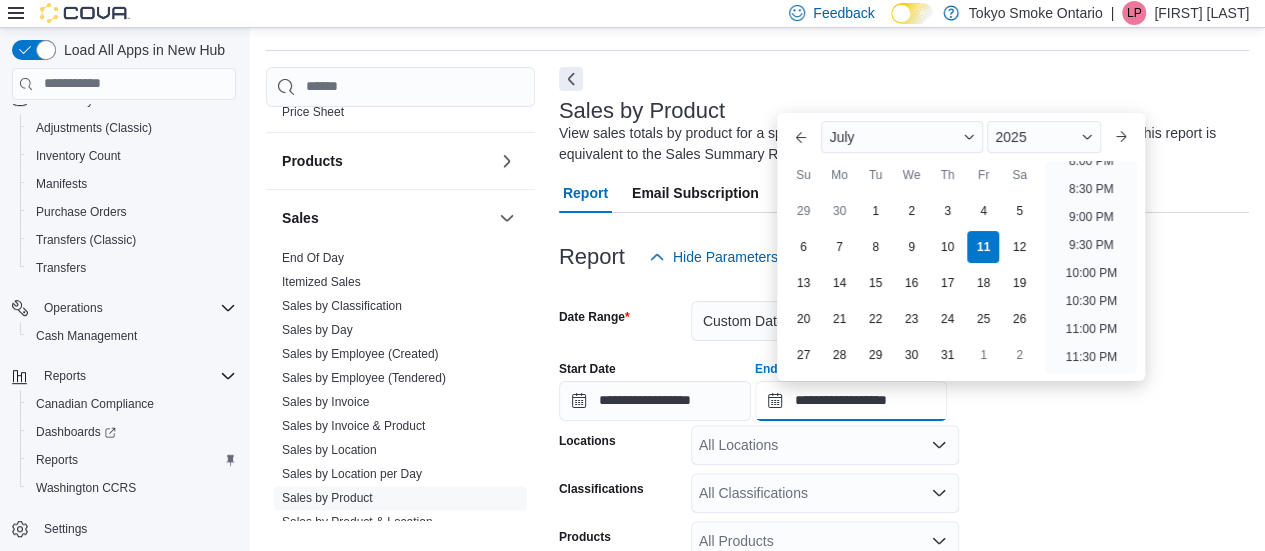 click on "**********" at bounding box center (851, 401) 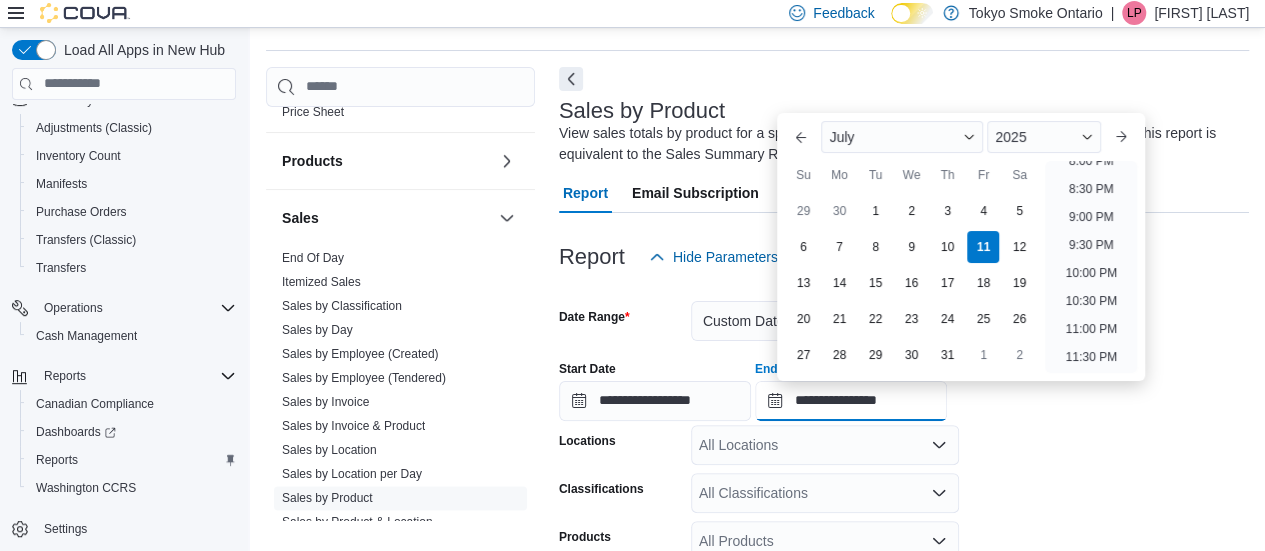 scroll, scrollTop: 732, scrollLeft: 0, axis: vertical 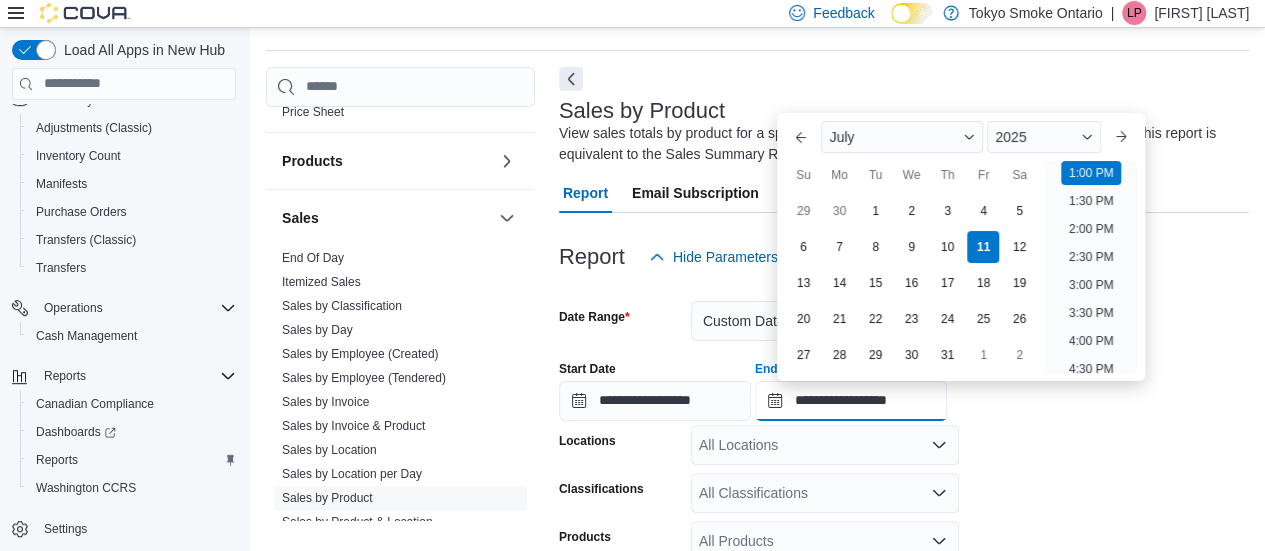 type on "**********" 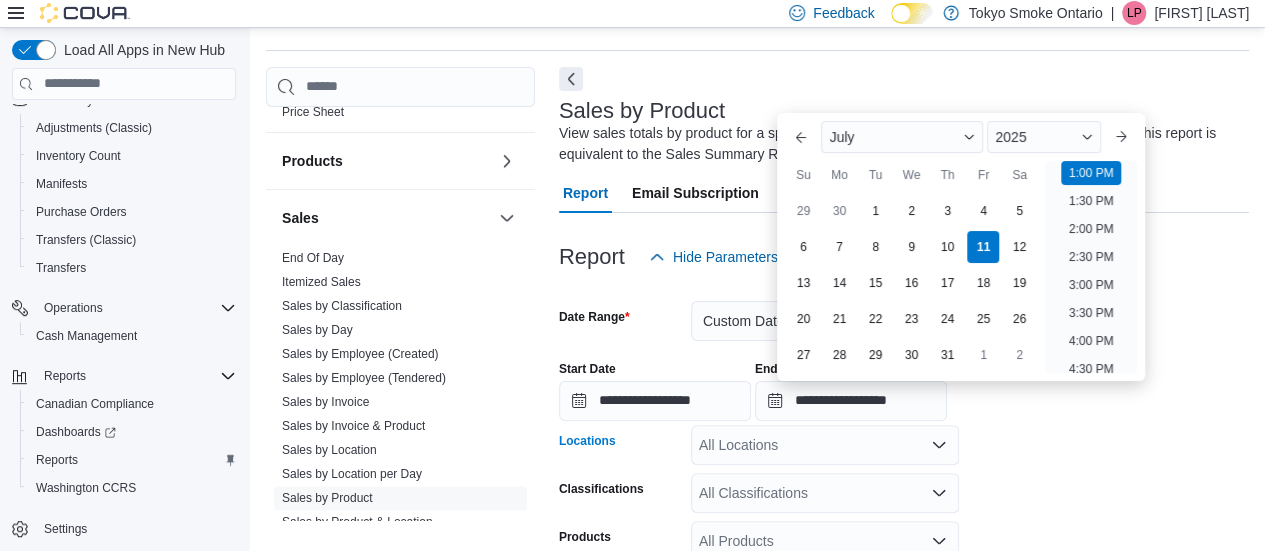 click on "All Locations" at bounding box center (825, 445) 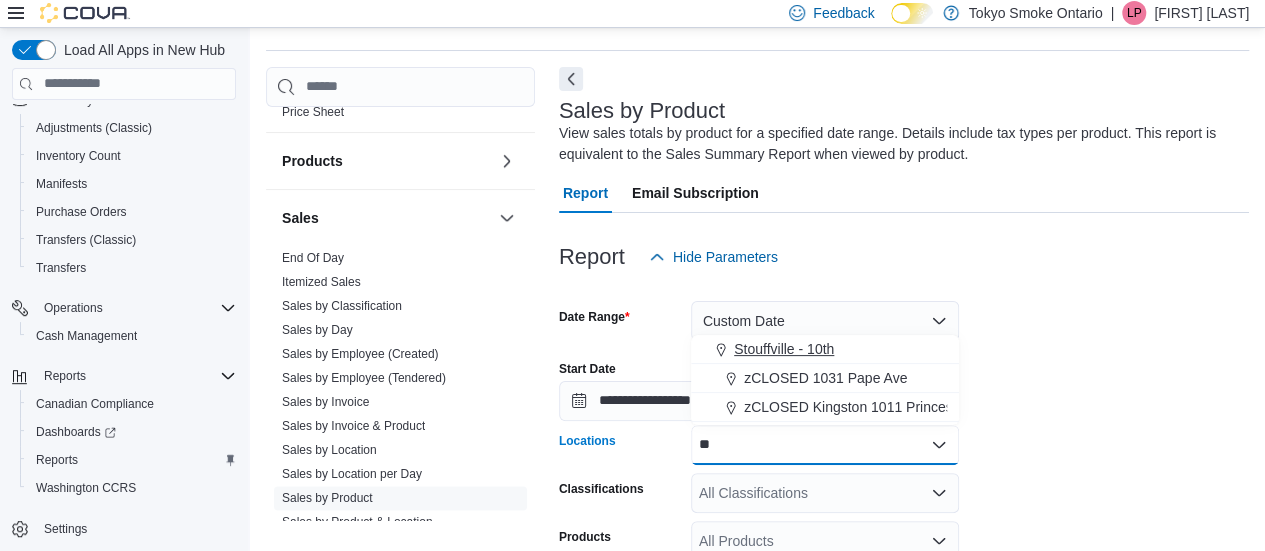 type on "**" 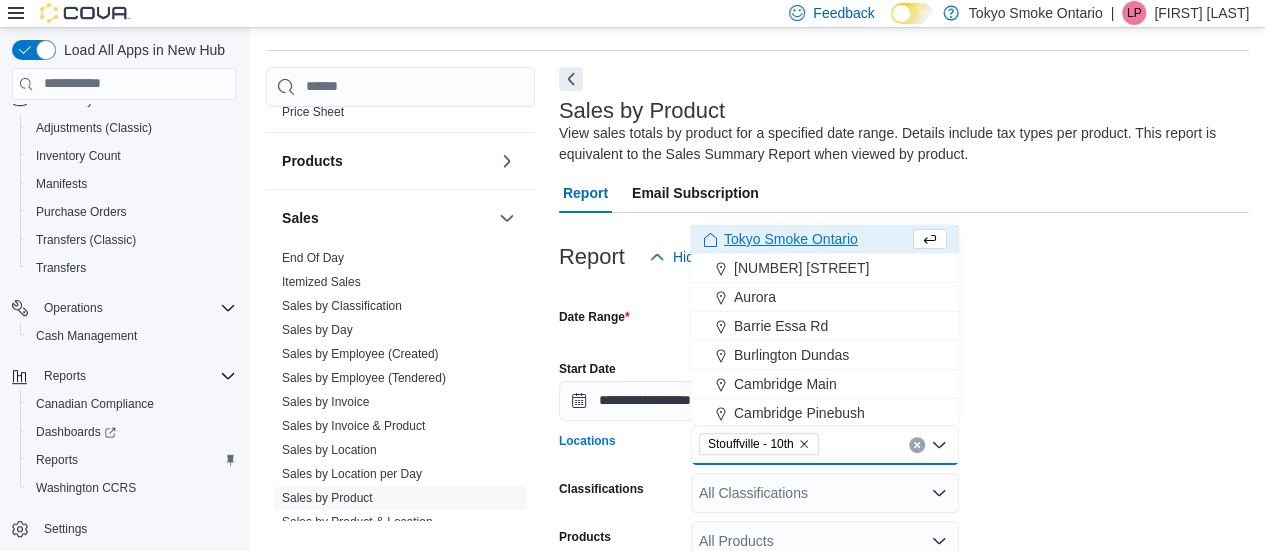 click on "**********" at bounding box center (904, 543) 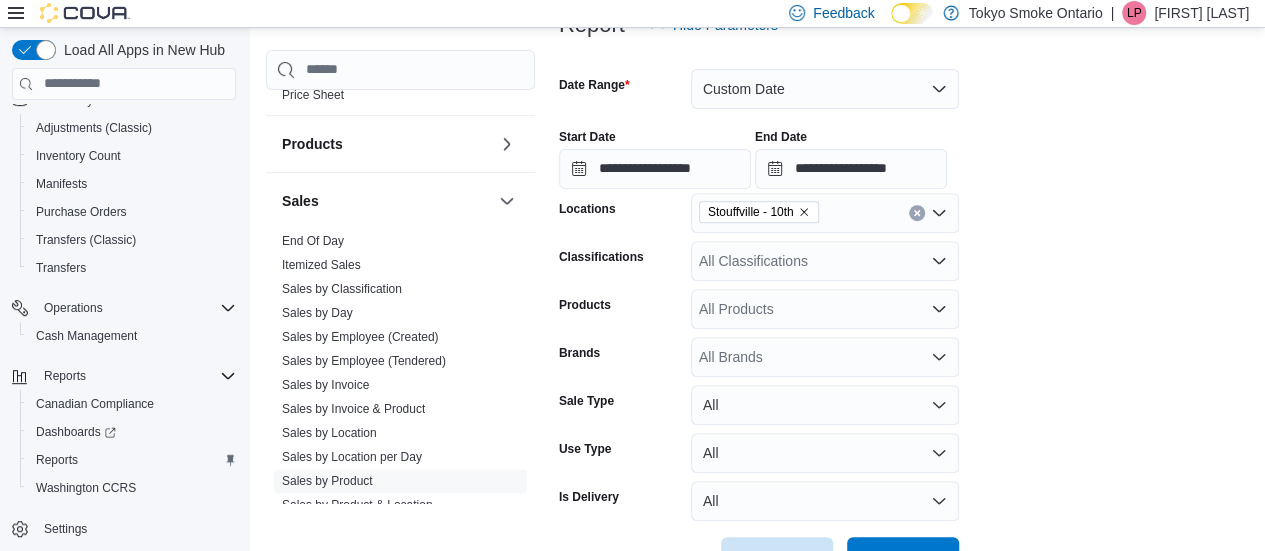 scroll, scrollTop: 355, scrollLeft: 0, axis: vertical 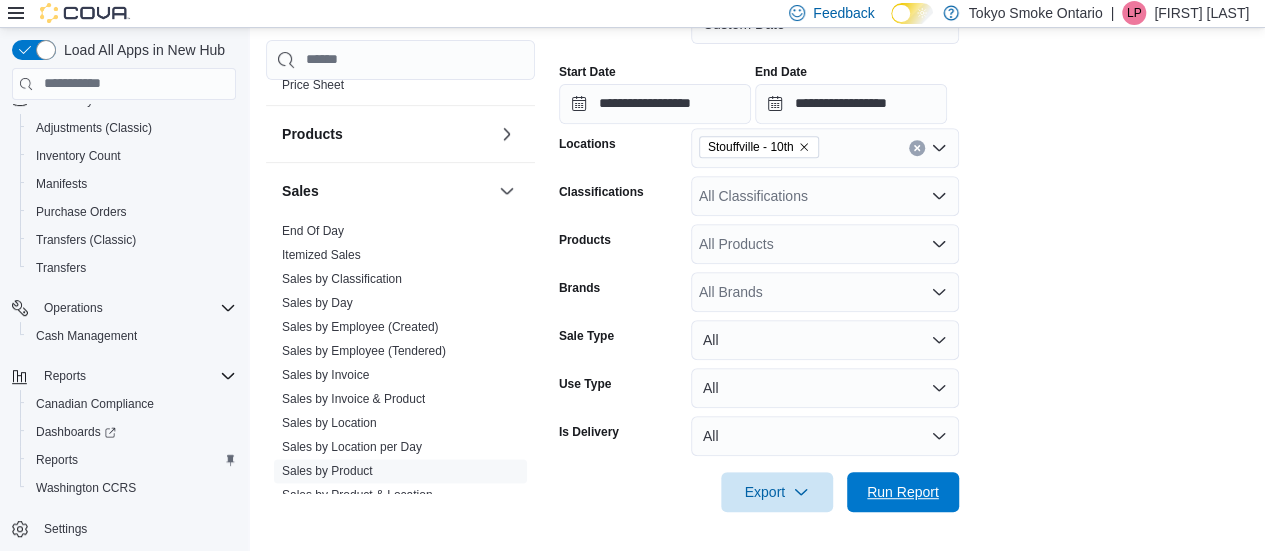 click on "Run Report" at bounding box center (903, 492) 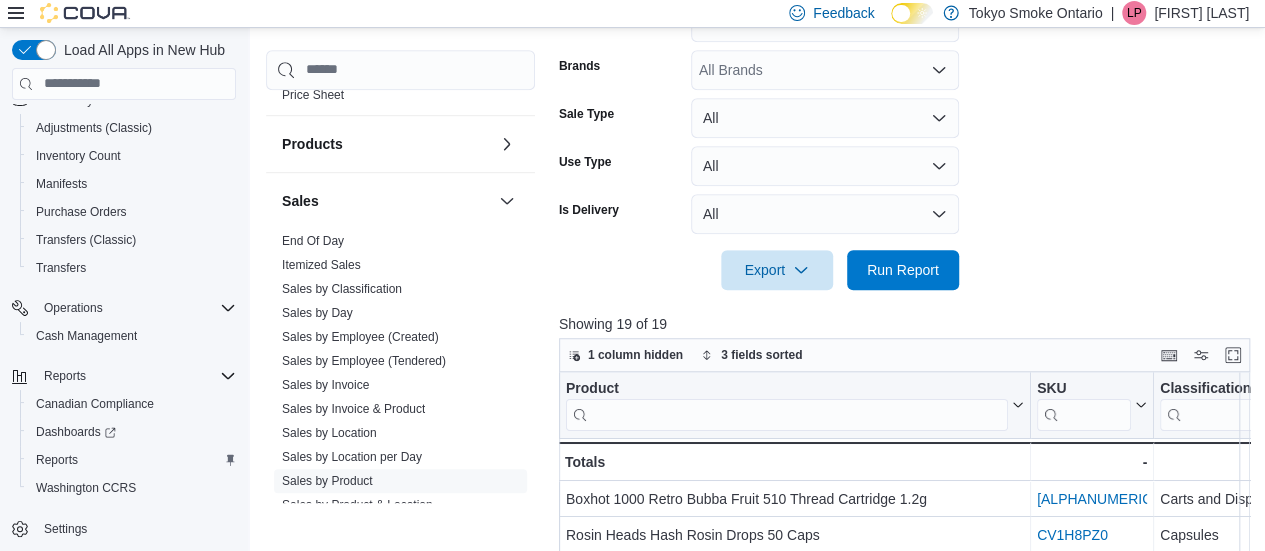 scroll, scrollTop: 621, scrollLeft: 0, axis: vertical 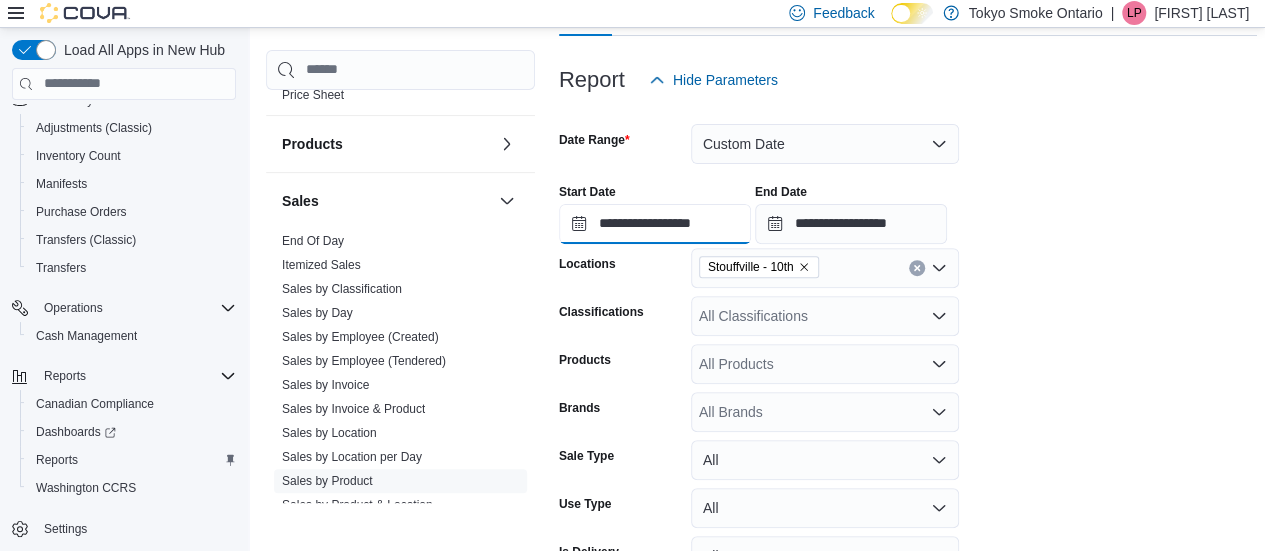 click on "**********" at bounding box center (655, 224) 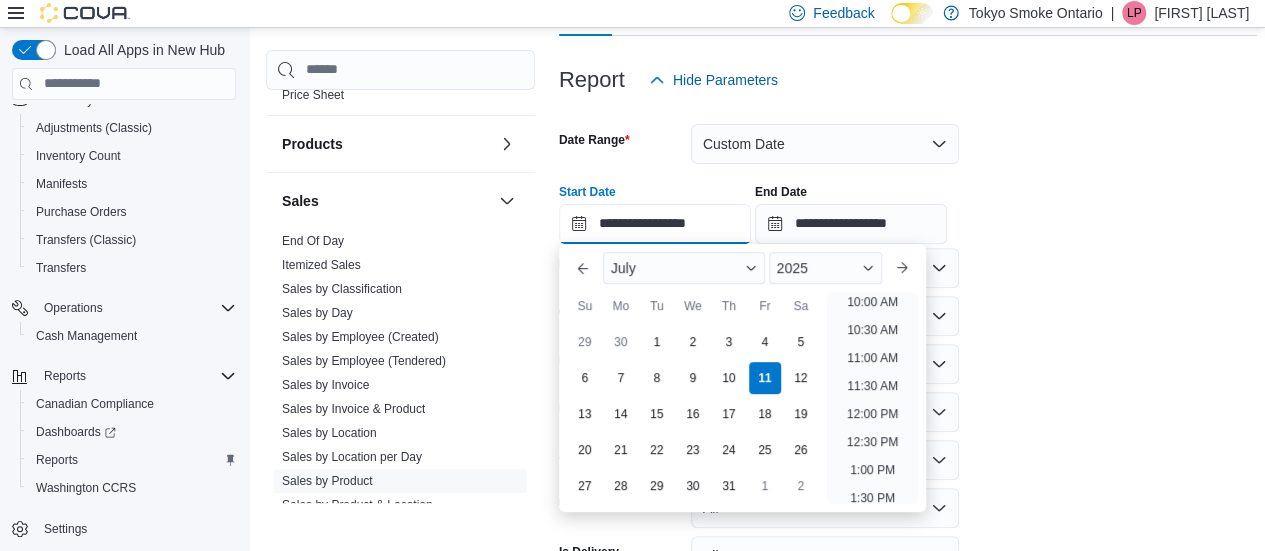 scroll, scrollTop: 4, scrollLeft: 0, axis: vertical 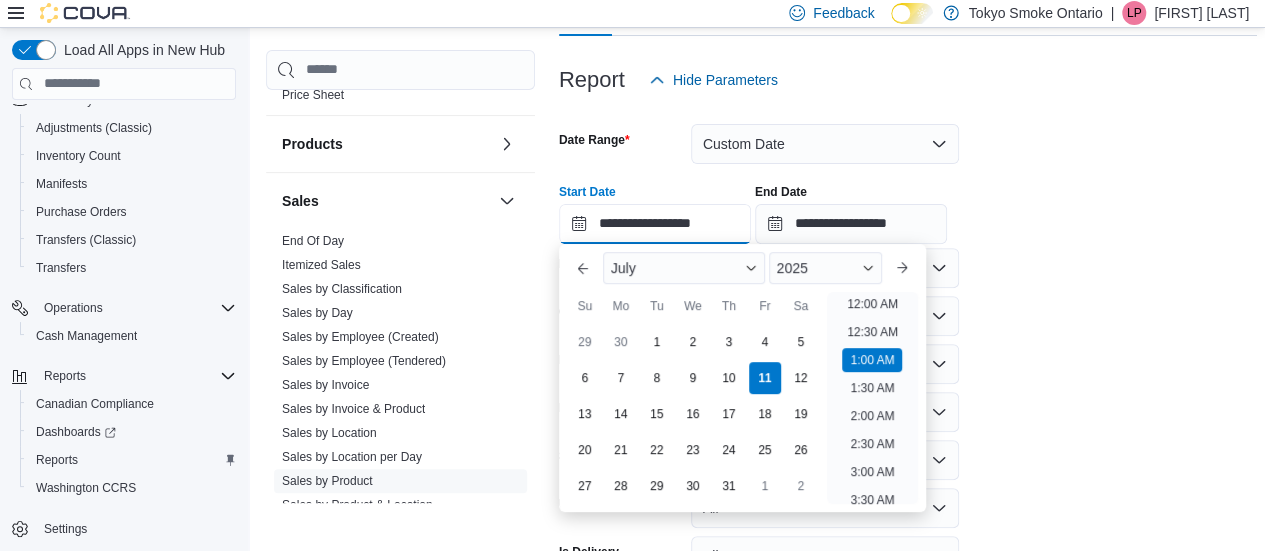 click on "**********" at bounding box center (655, 224) 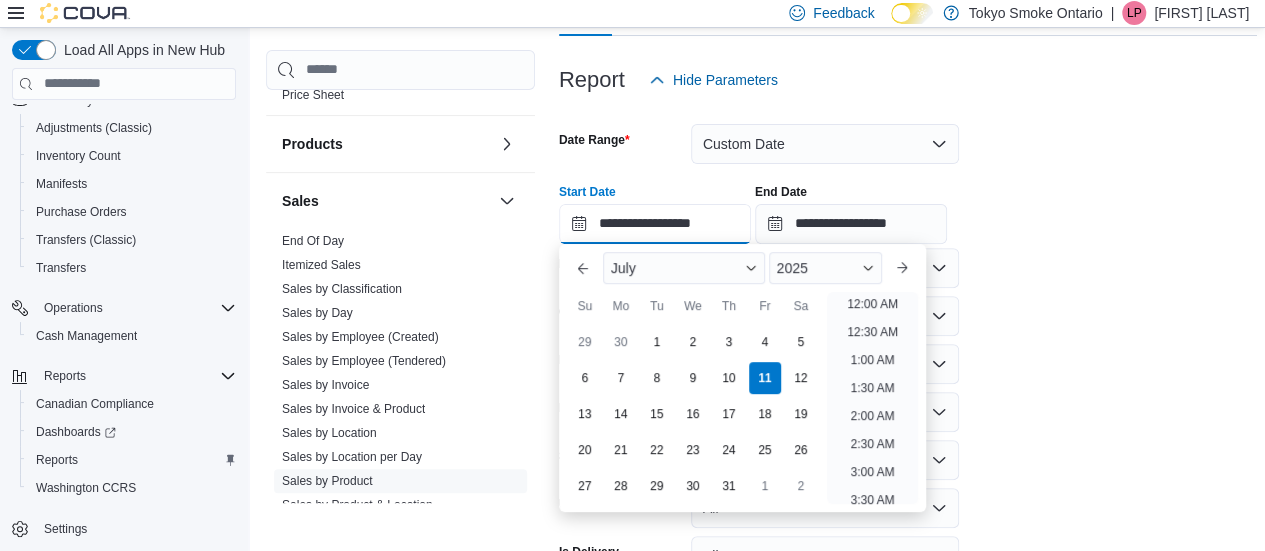 scroll, scrollTop: 544, scrollLeft: 0, axis: vertical 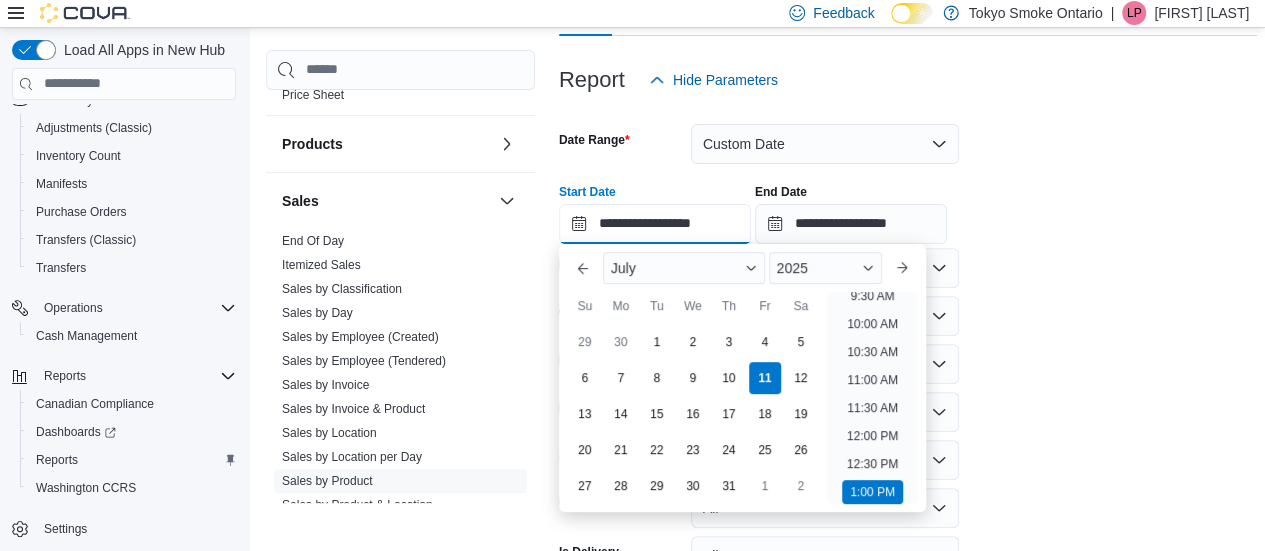 type on "**********" 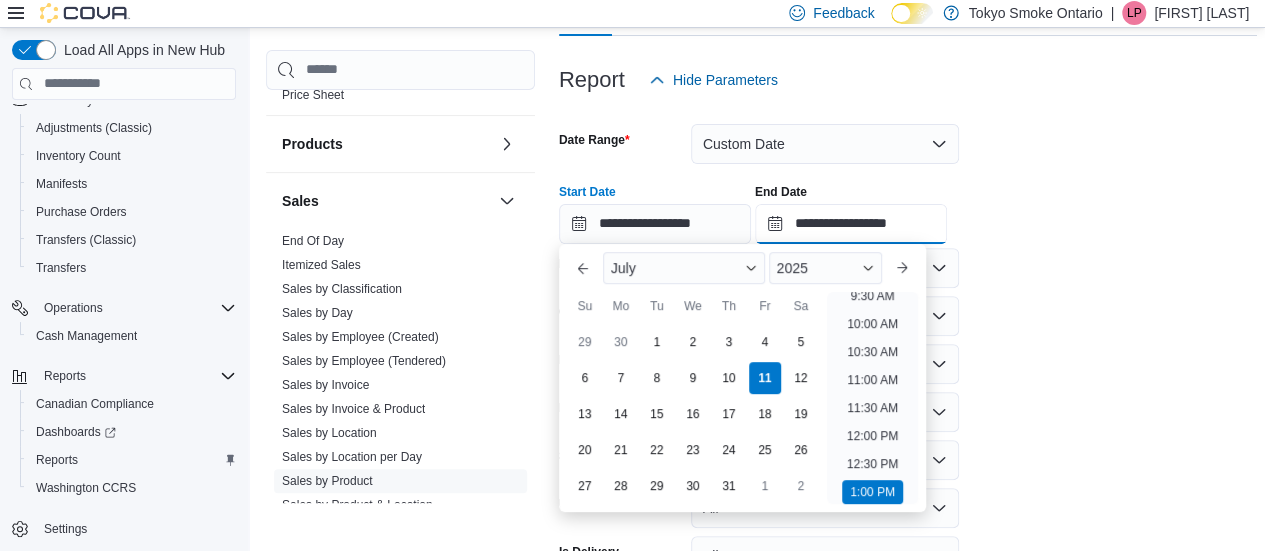 click on "**********" at bounding box center (851, 224) 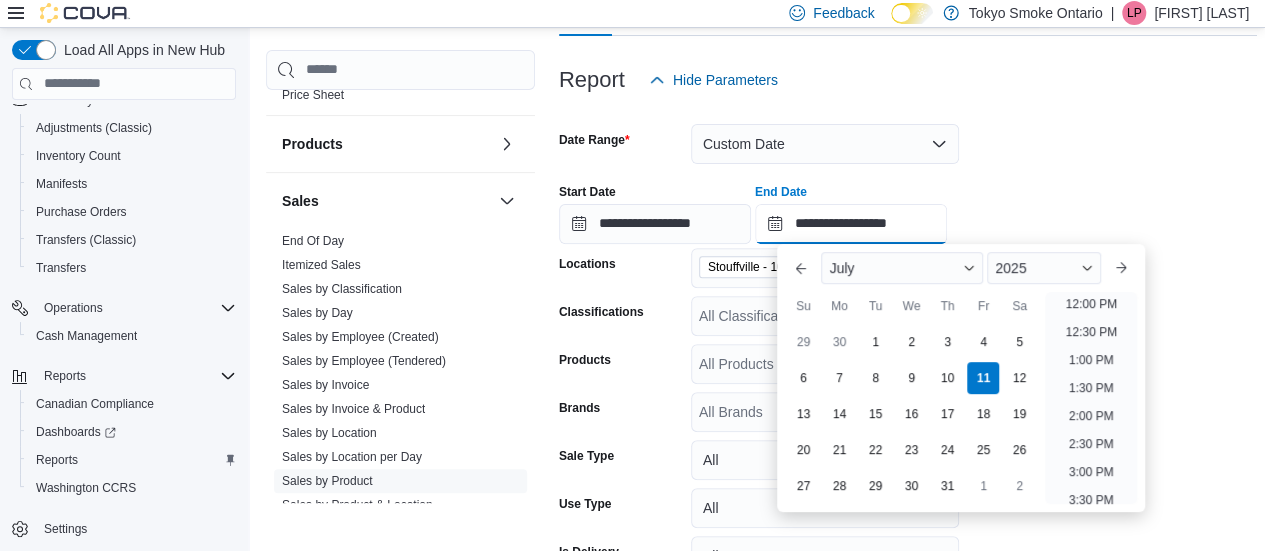 scroll, scrollTop: 712, scrollLeft: 0, axis: vertical 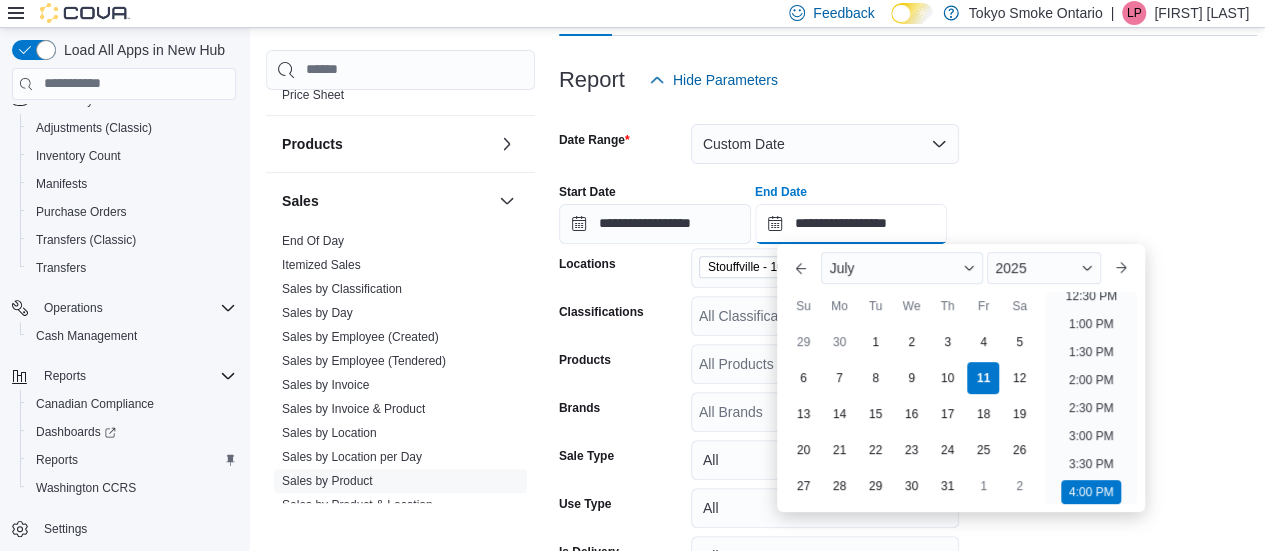 type on "**********" 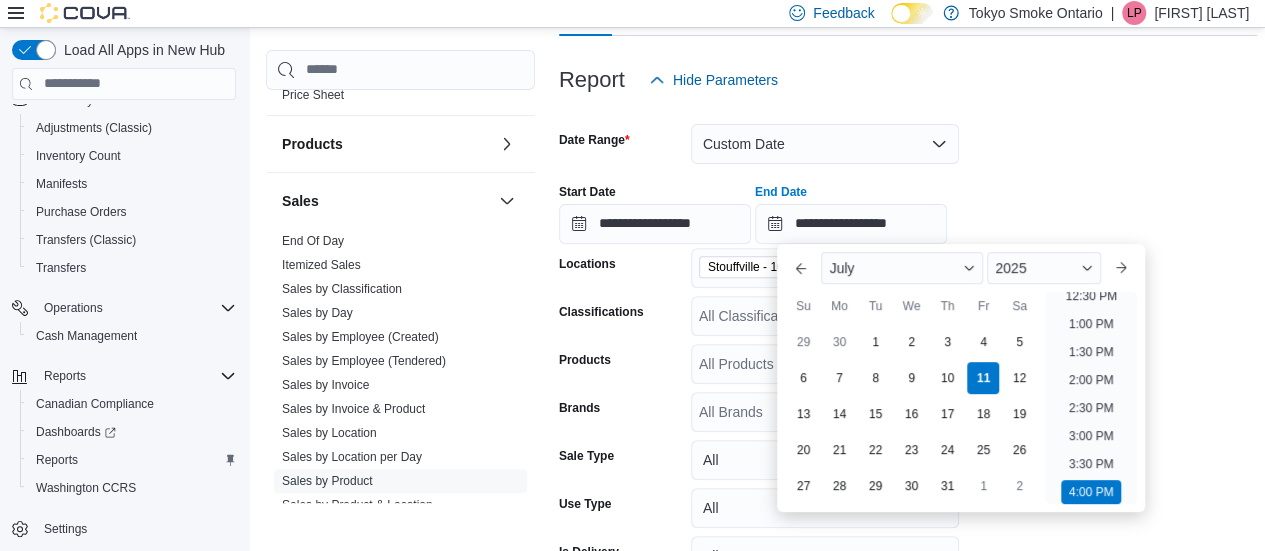click on "**********" at bounding box center (908, 206) 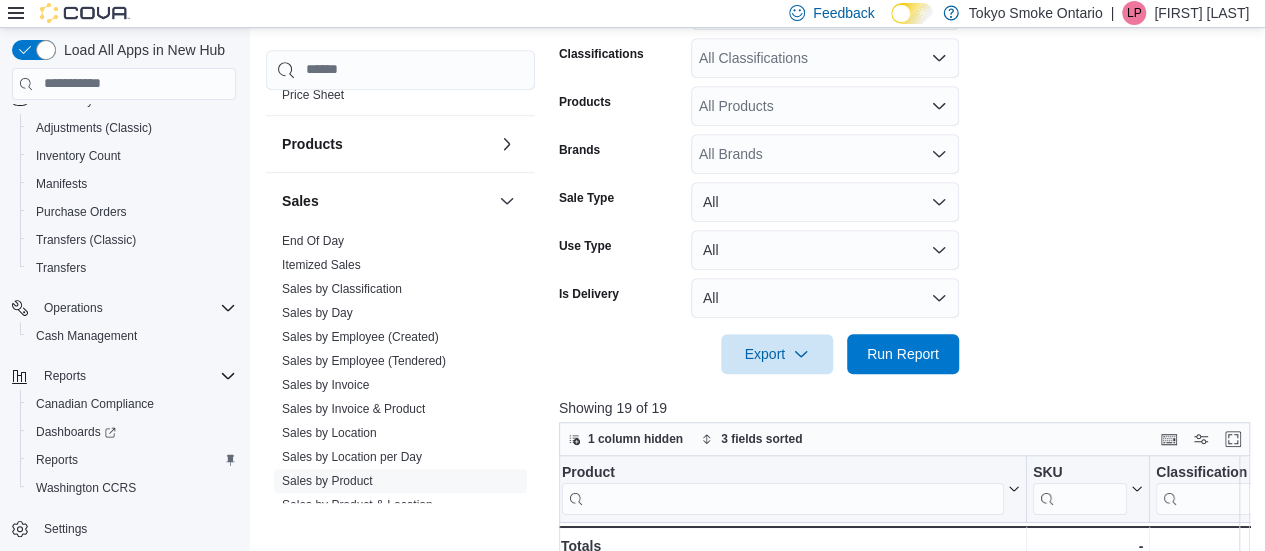 scroll, scrollTop: 552, scrollLeft: 0, axis: vertical 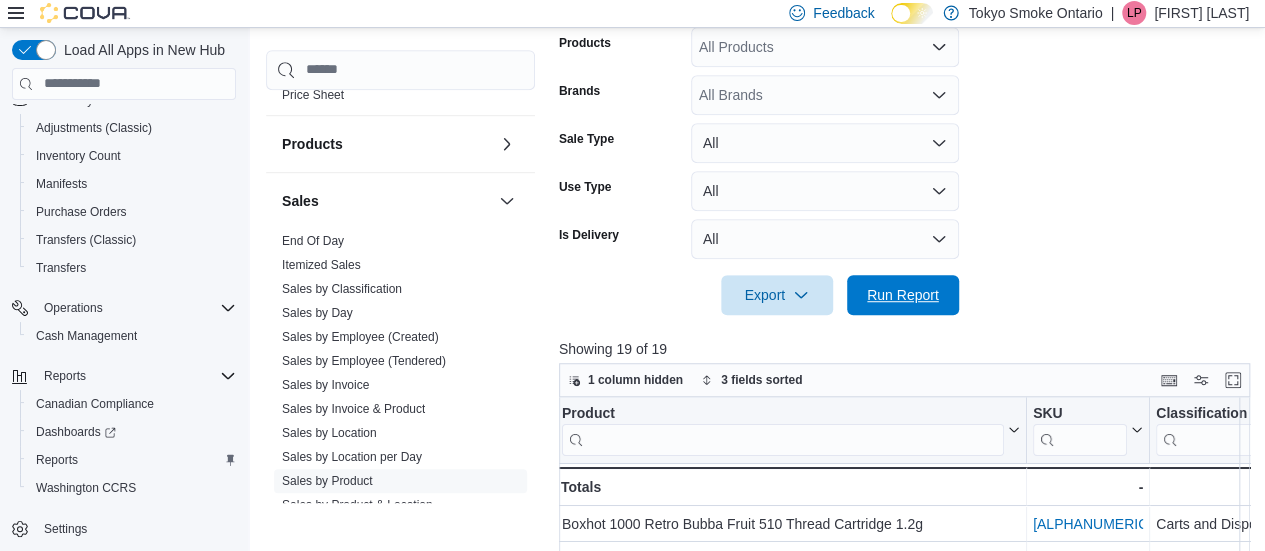 click on "Run Report" at bounding box center (903, 295) 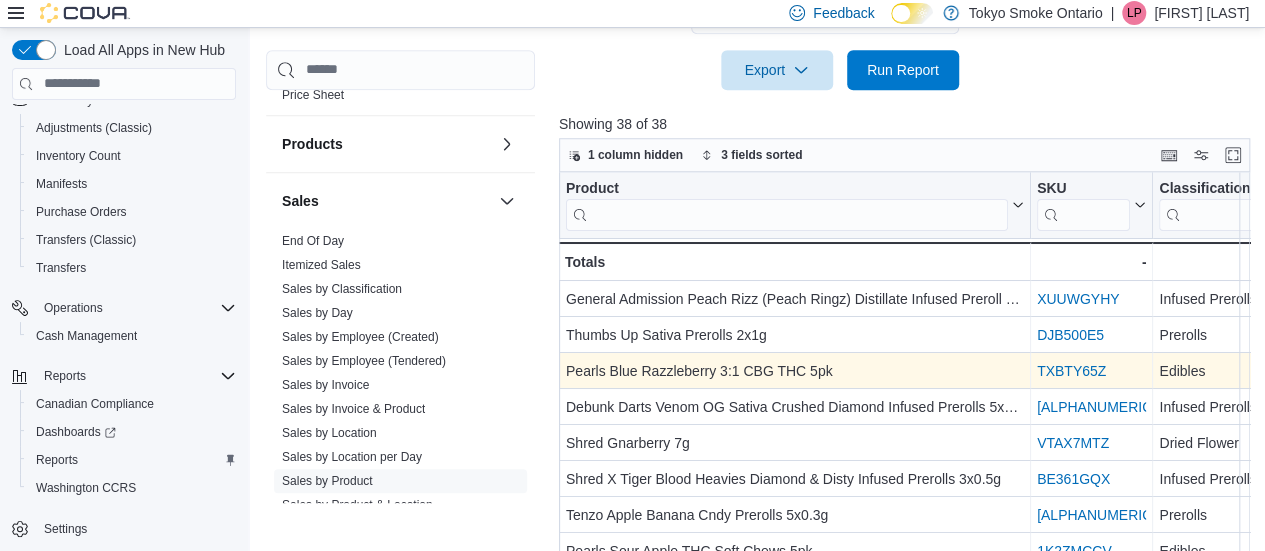 scroll, scrollTop: 778, scrollLeft: 0, axis: vertical 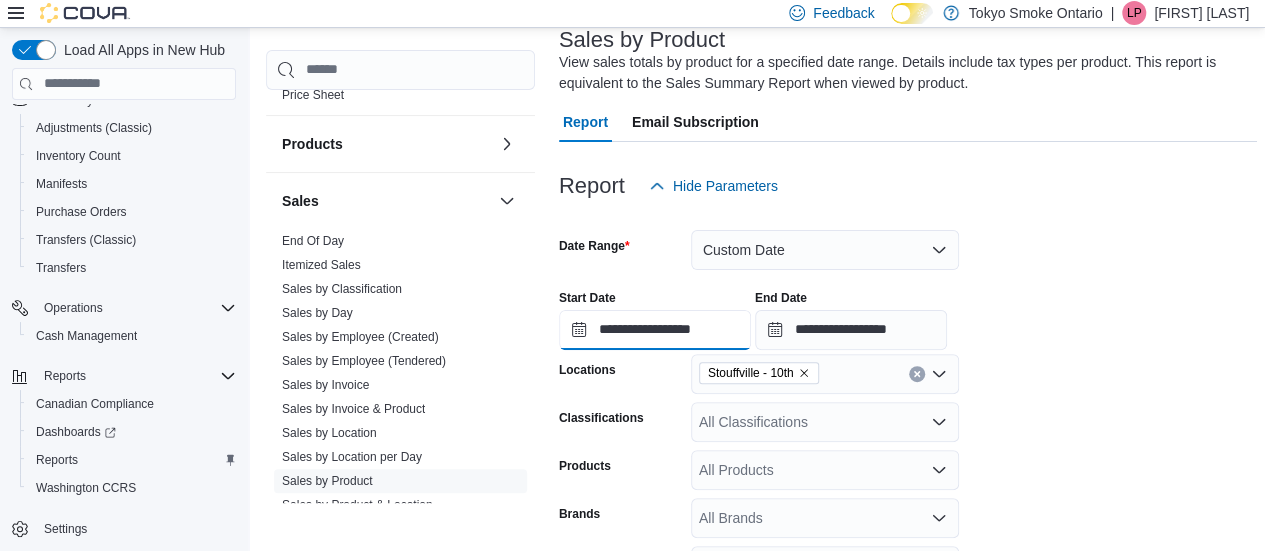 click on "**********" at bounding box center (655, 330) 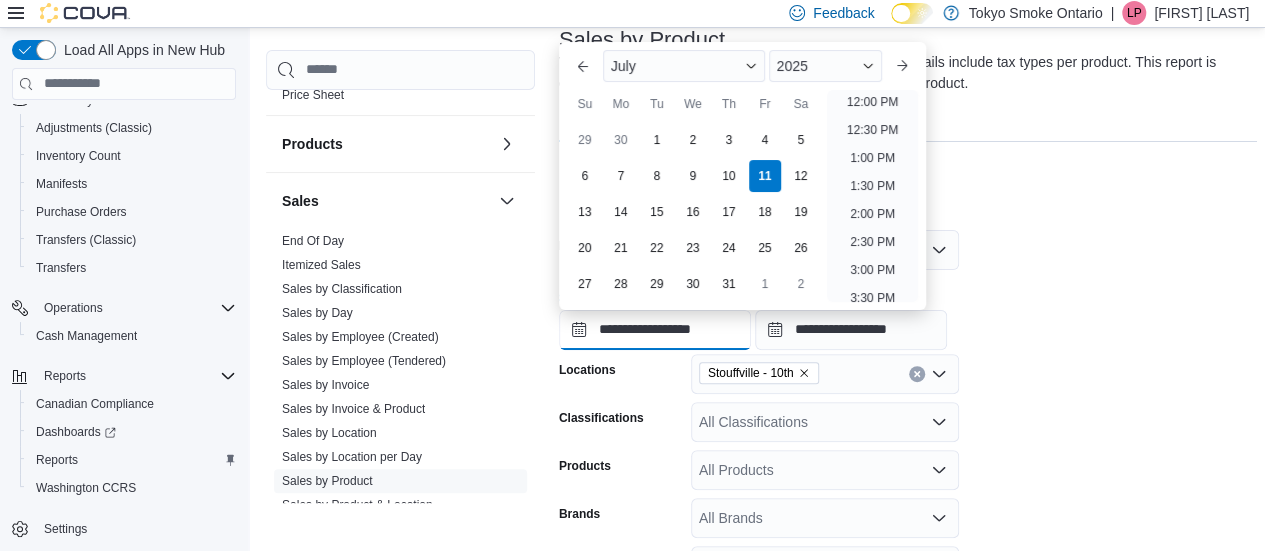 scroll, scrollTop: 712, scrollLeft: 0, axis: vertical 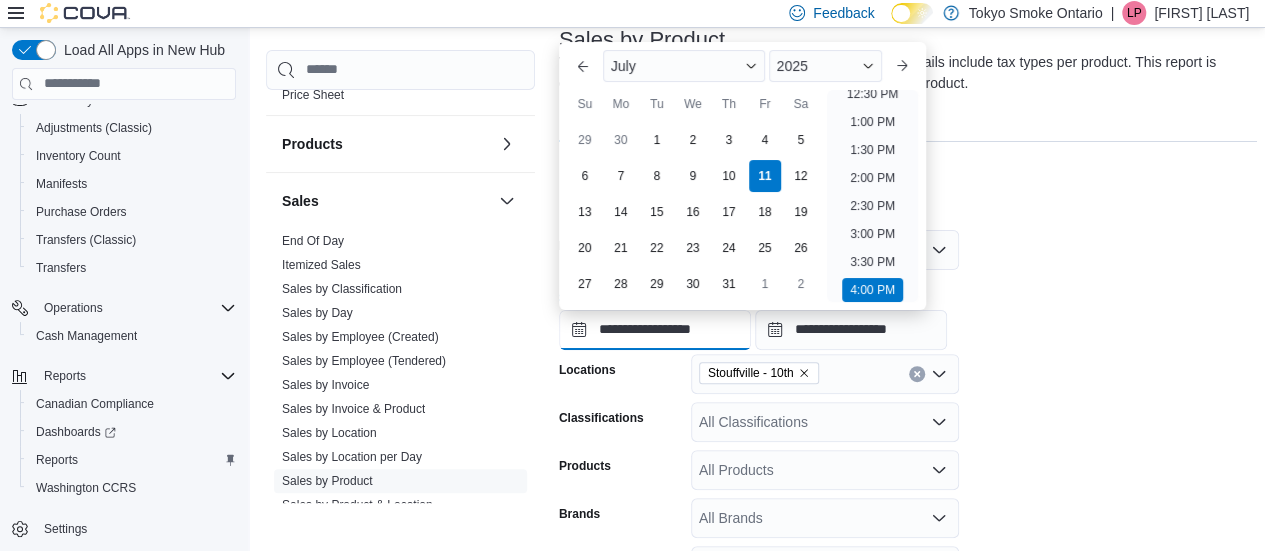 type on "**********" 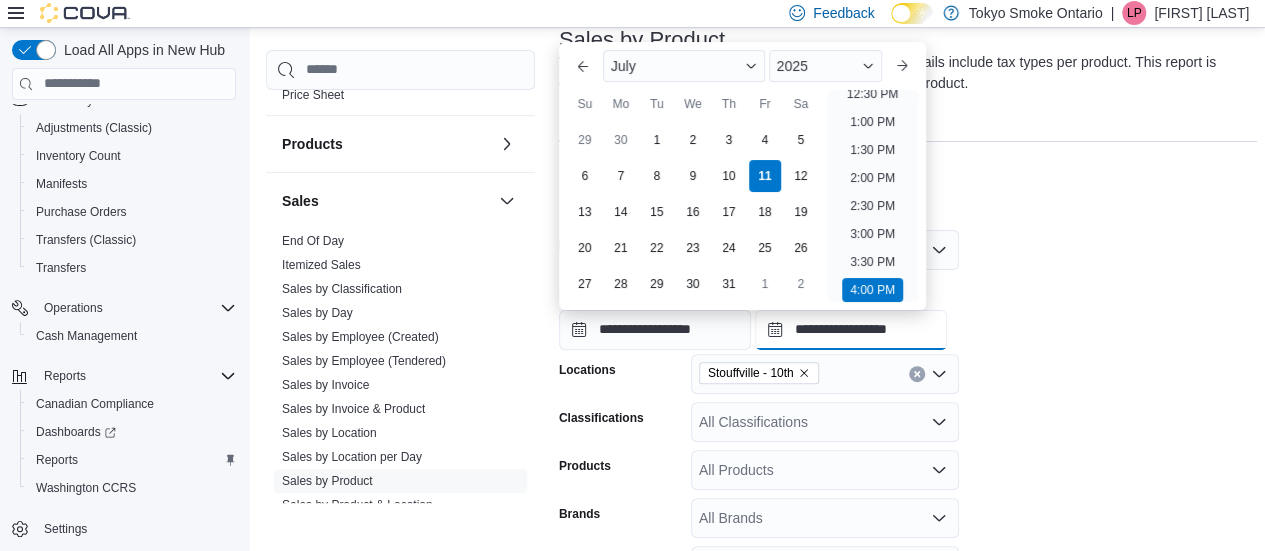 click on "**********" at bounding box center (851, 330) 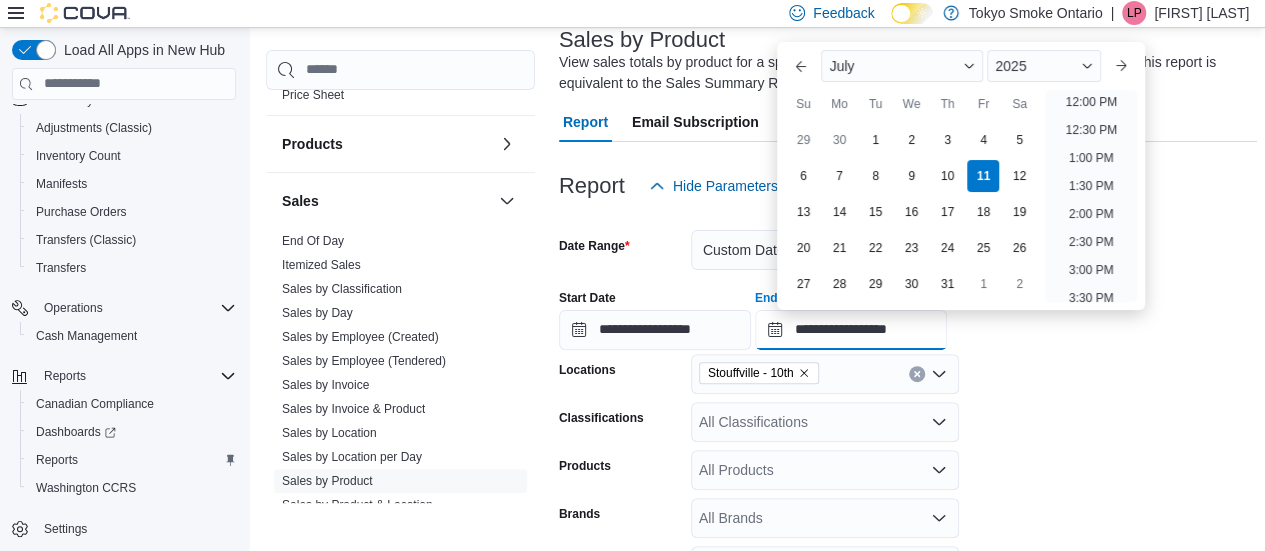 scroll, scrollTop: 880, scrollLeft: 0, axis: vertical 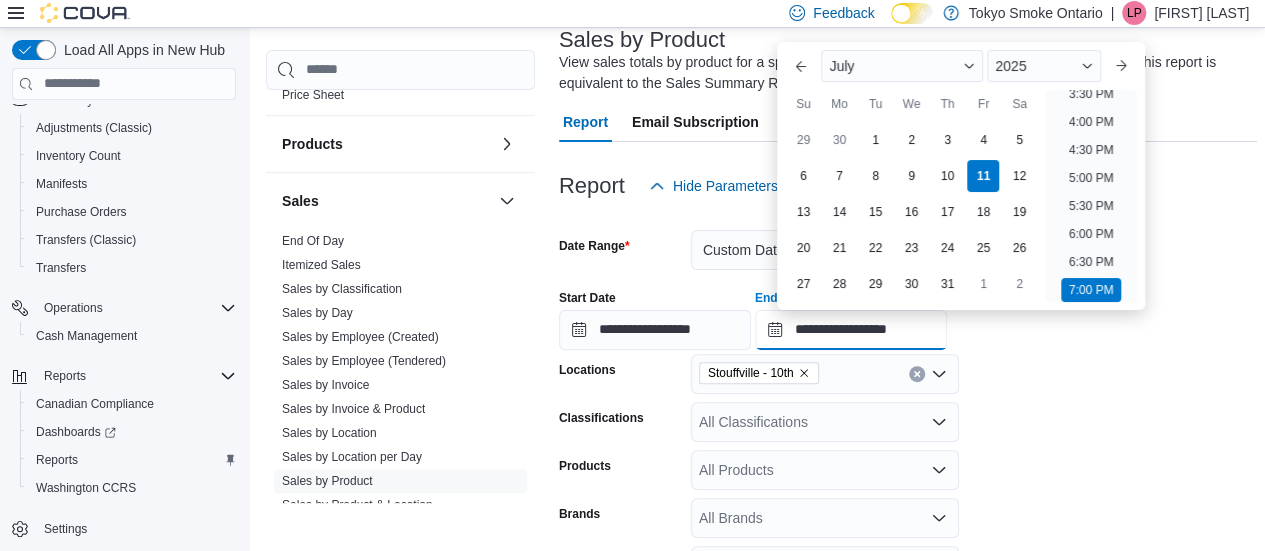 type on "**********" 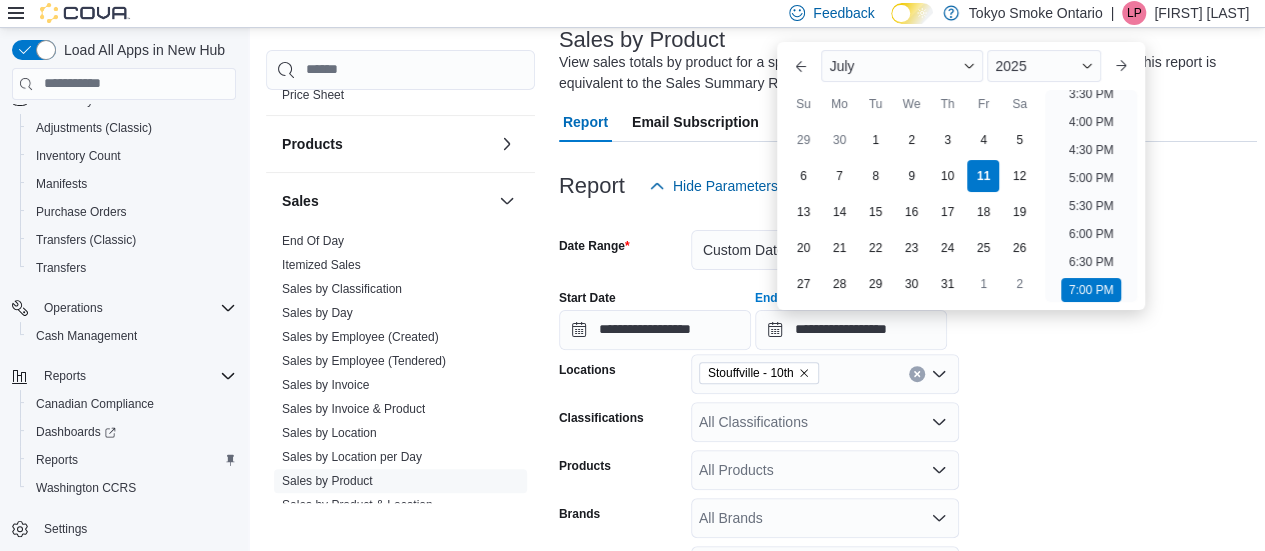 click on "**********" at bounding box center (908, 472) 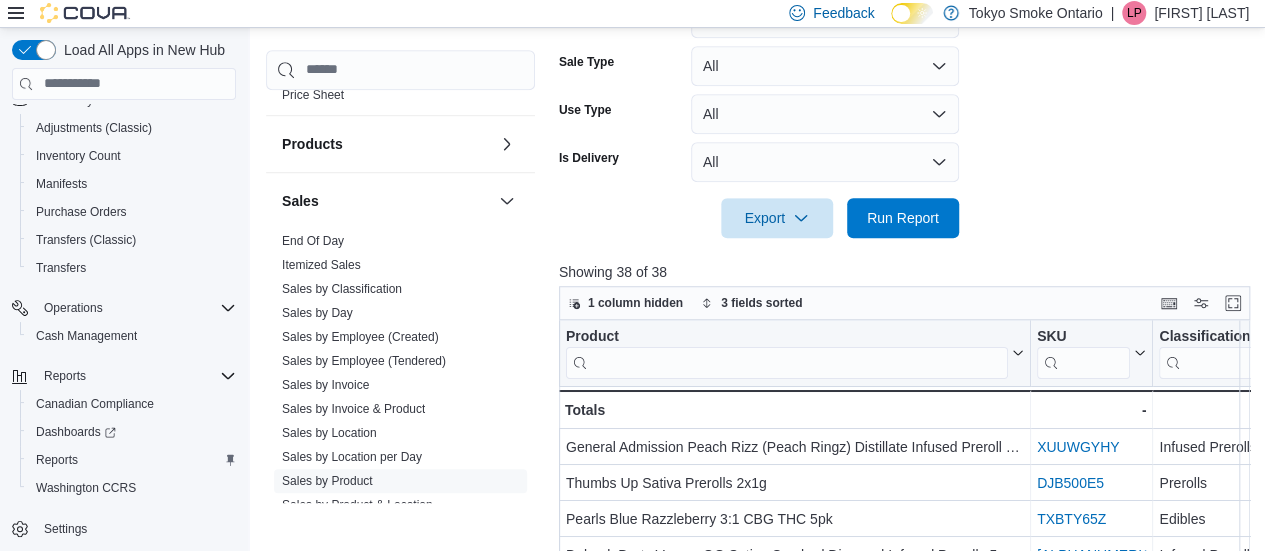 scroll, scrollTop: 641, scrollLeft: 0, axis: vertical 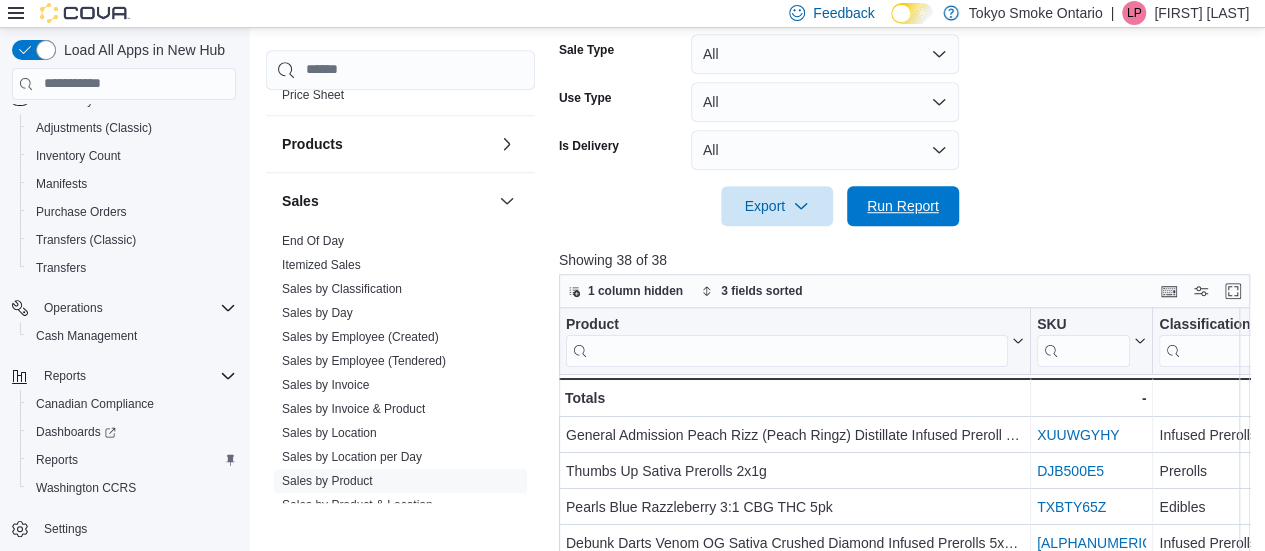 click on "Run Report" at bounding box center [903, 206] 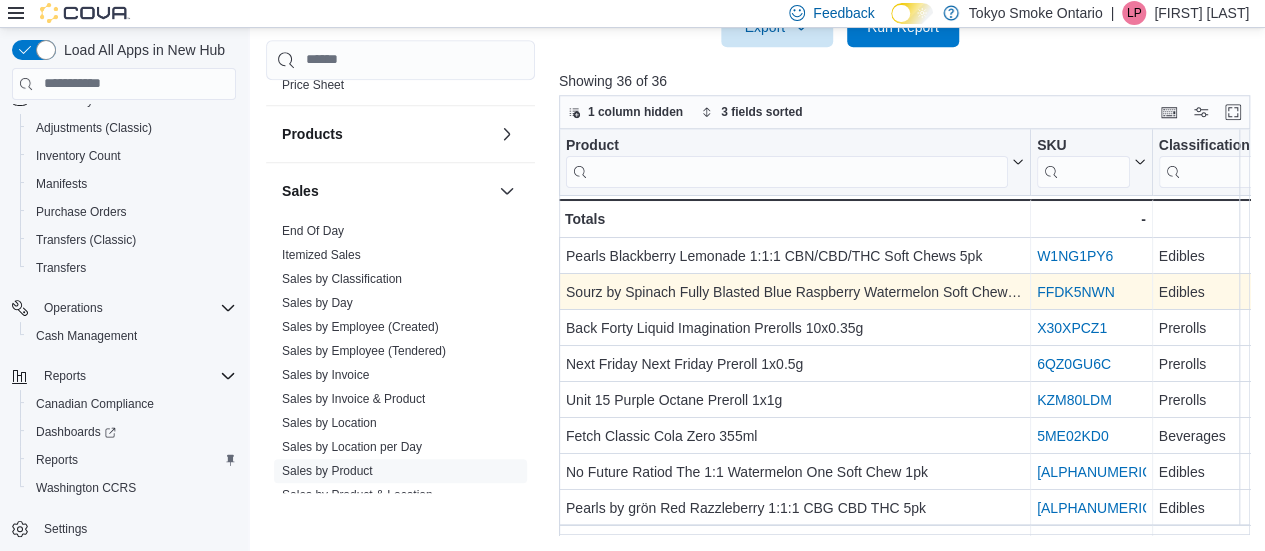 scroll, scrollTop: 820, scrollLeft: 0, axis: vertical 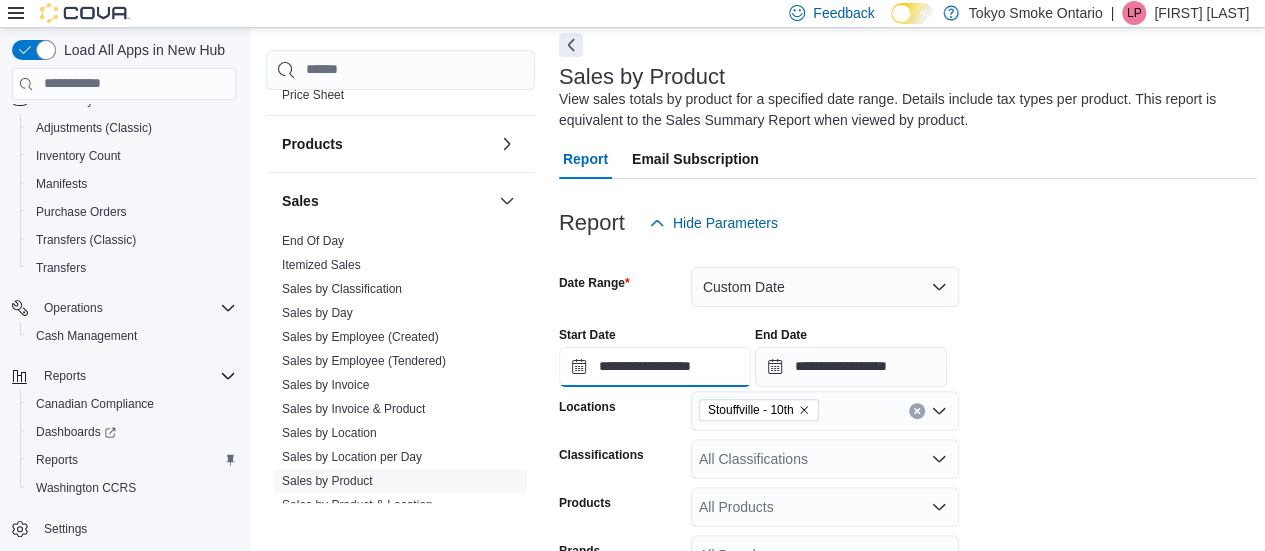 click on "**********" at bounding box center [655, 367] 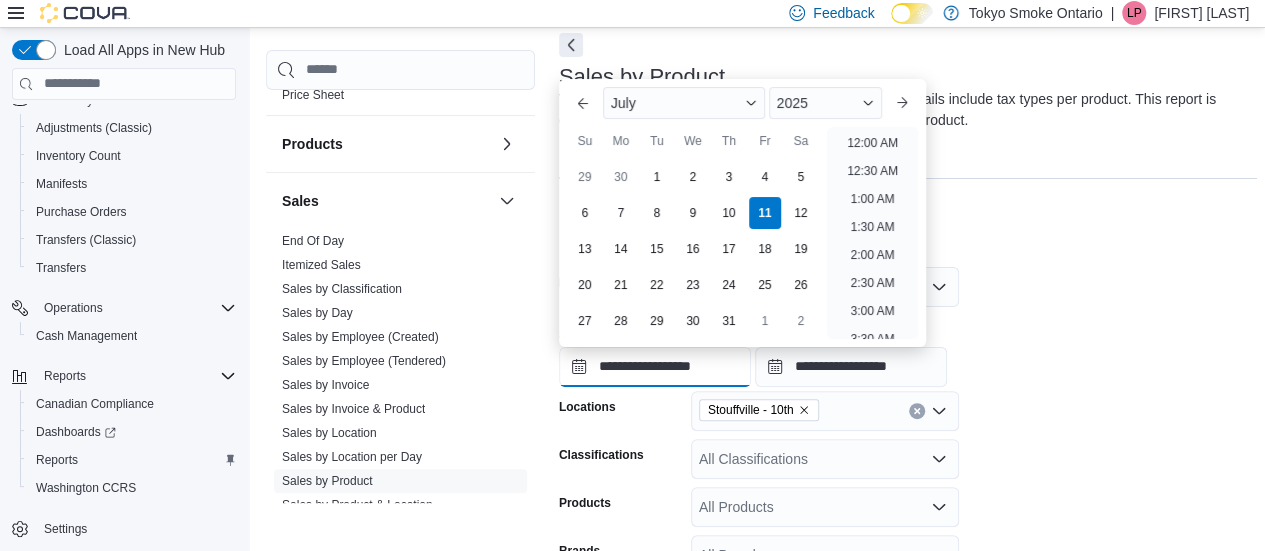 scroll, scrollTop: 958, scrollLeft: 0, axis: vertical 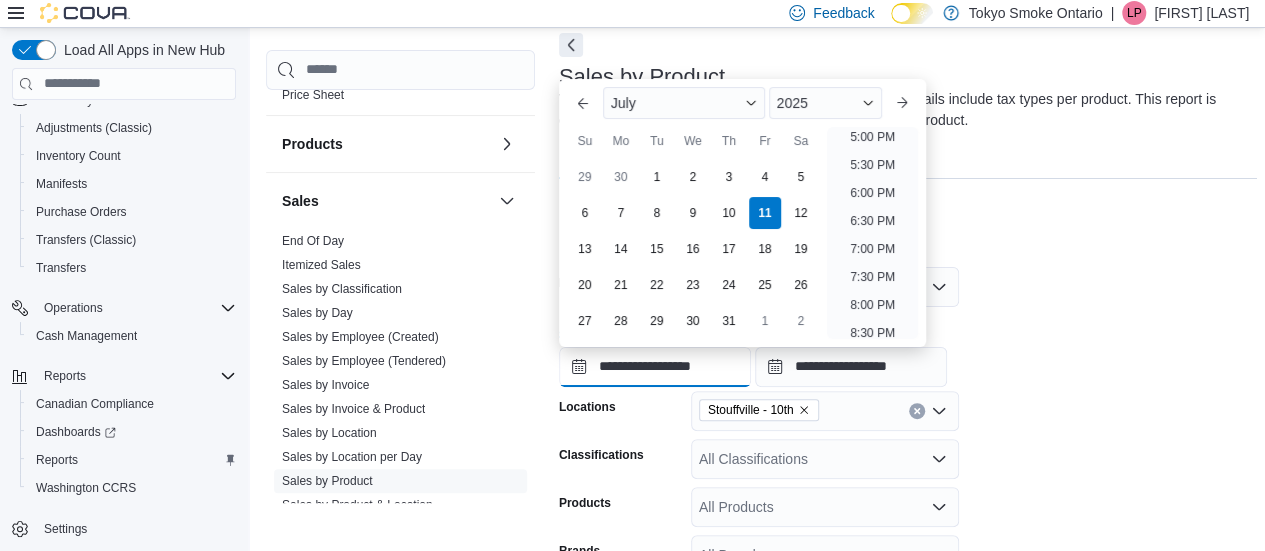 click on "**********" at bounding box center (655, 367) 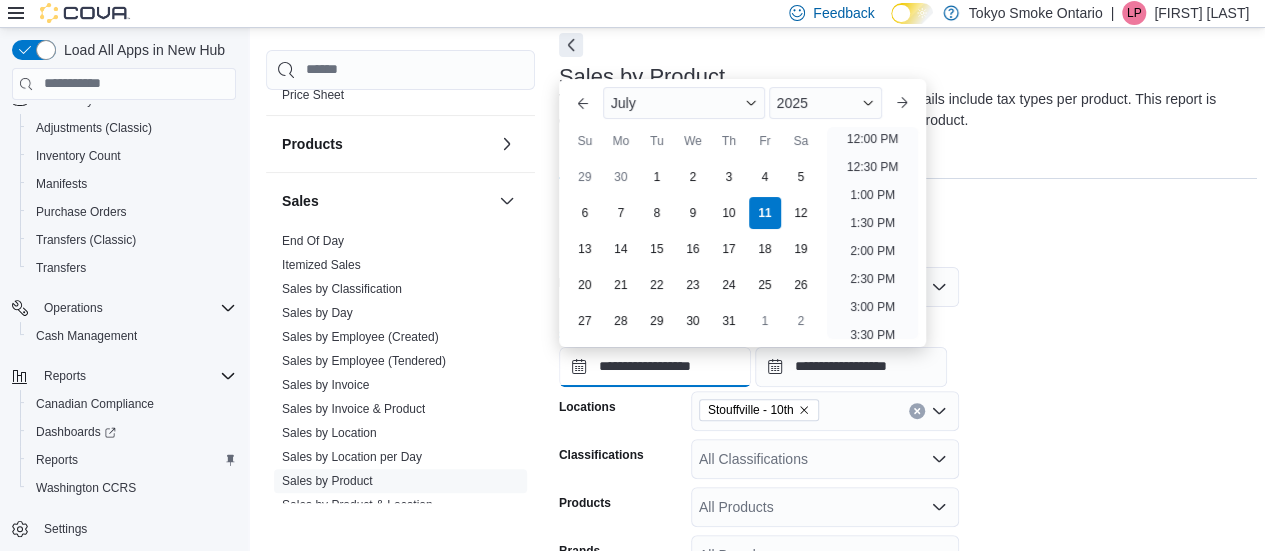 scroll, scrollTop: 880, scrollLeft: 0, axis: vertical 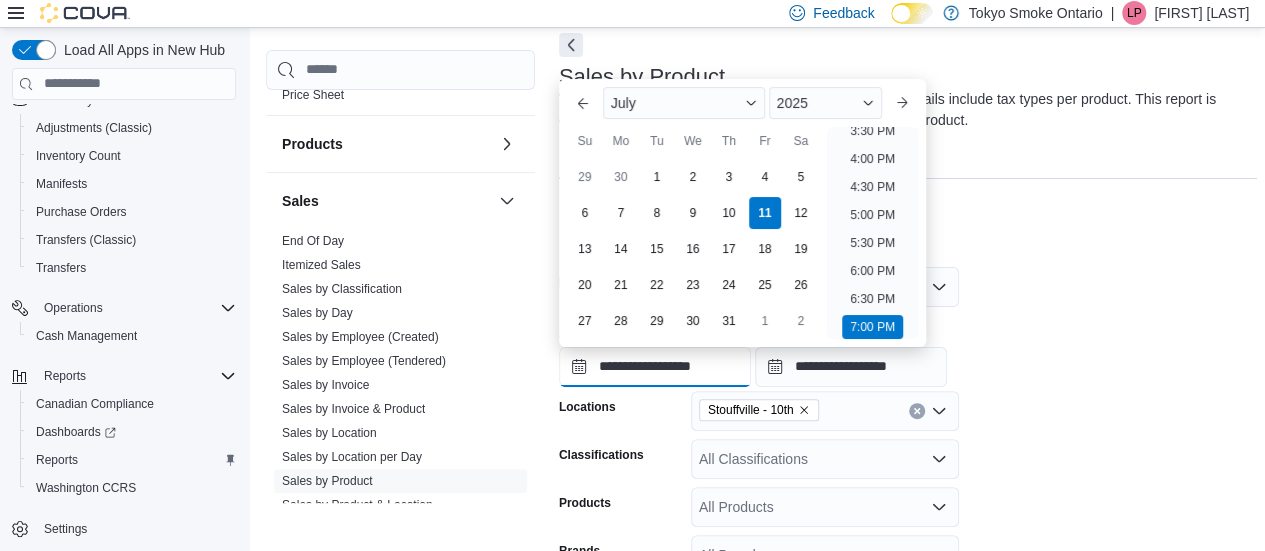 type on "**********" 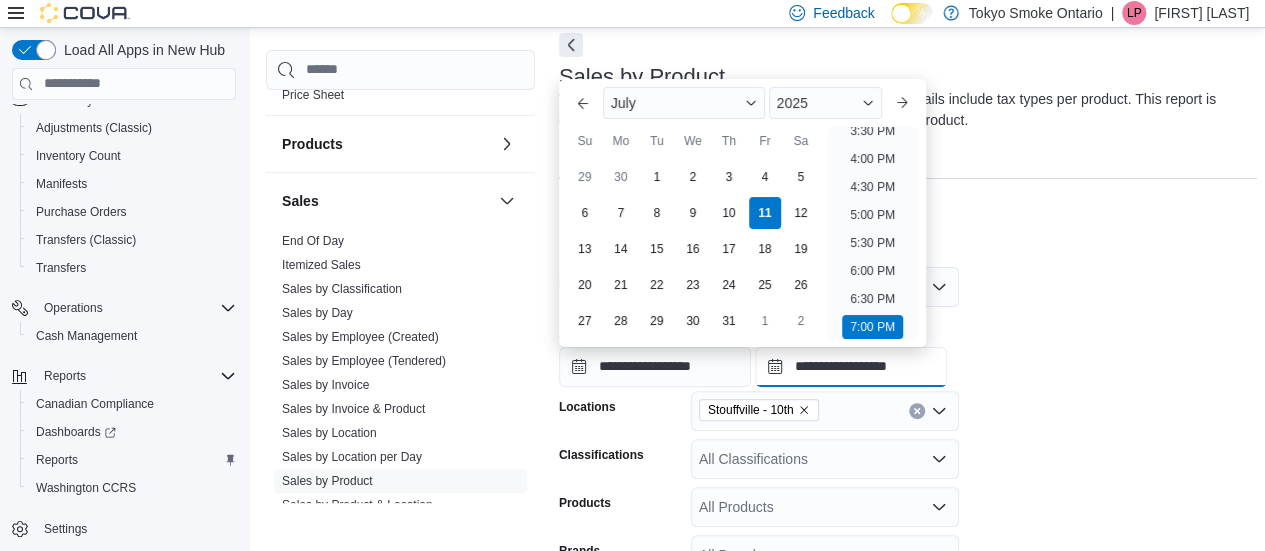 click on "**********" at bounding box center (851, 367) 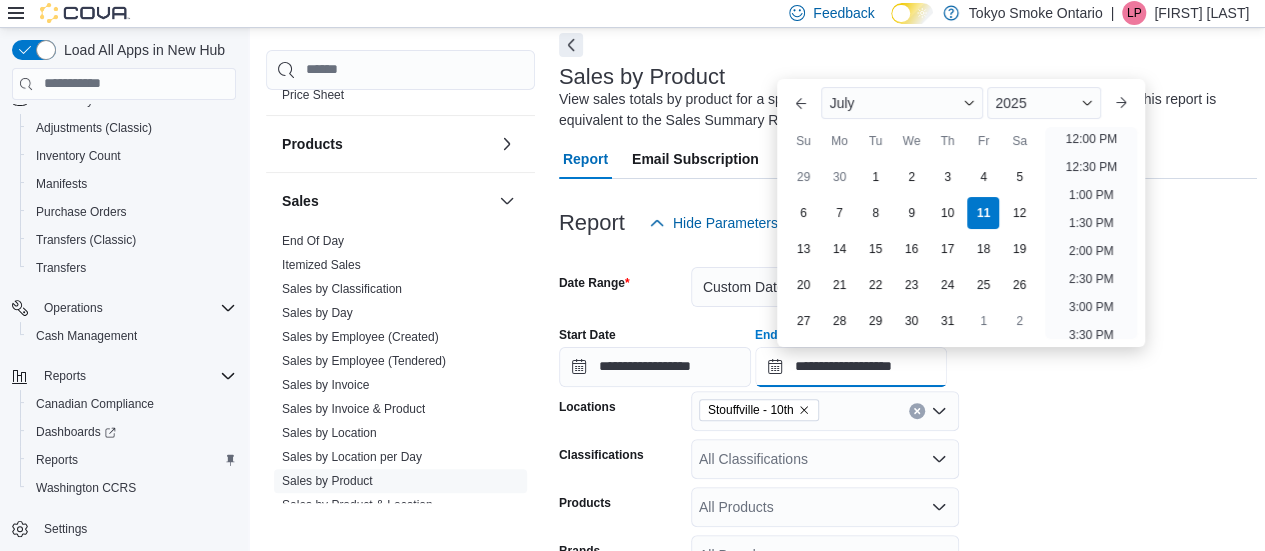 scroll, scrollTop: 1104, scrollLeft: 0, axis: vertical 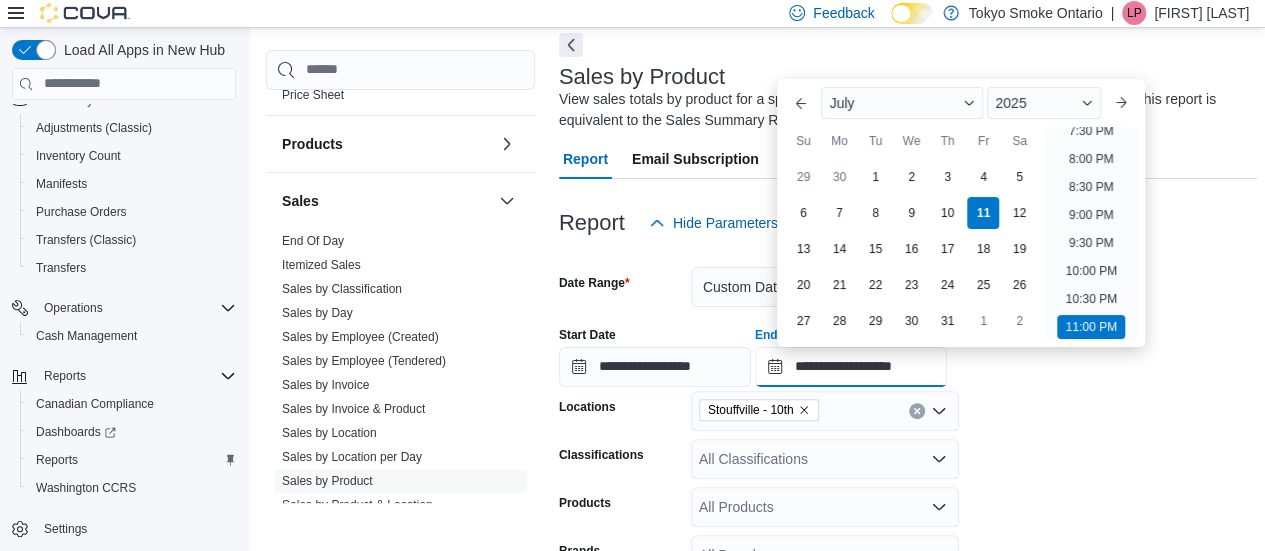 type on "**********" 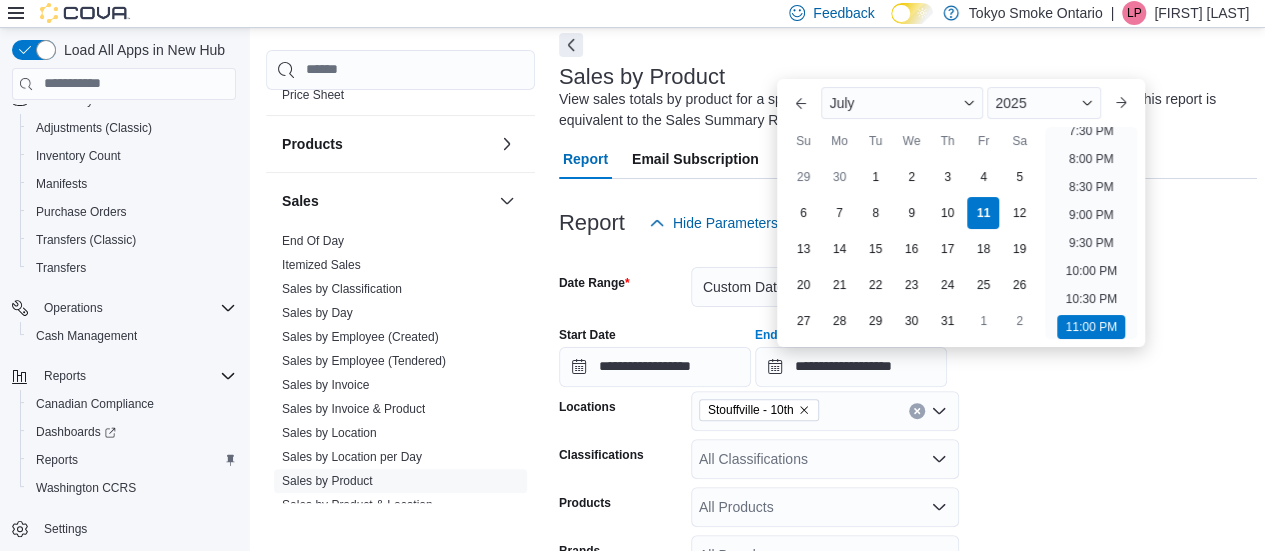 click on "**********" at bounding box center (908, 509) 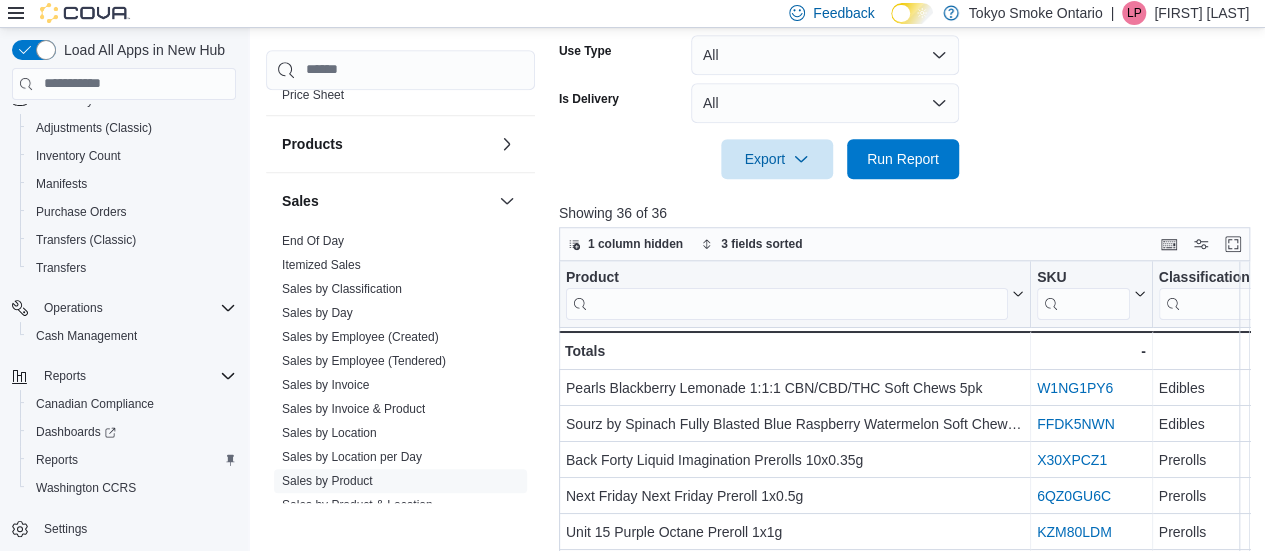 scroll, scrollTop: 783, scrollLeft: 0, axis: vertical 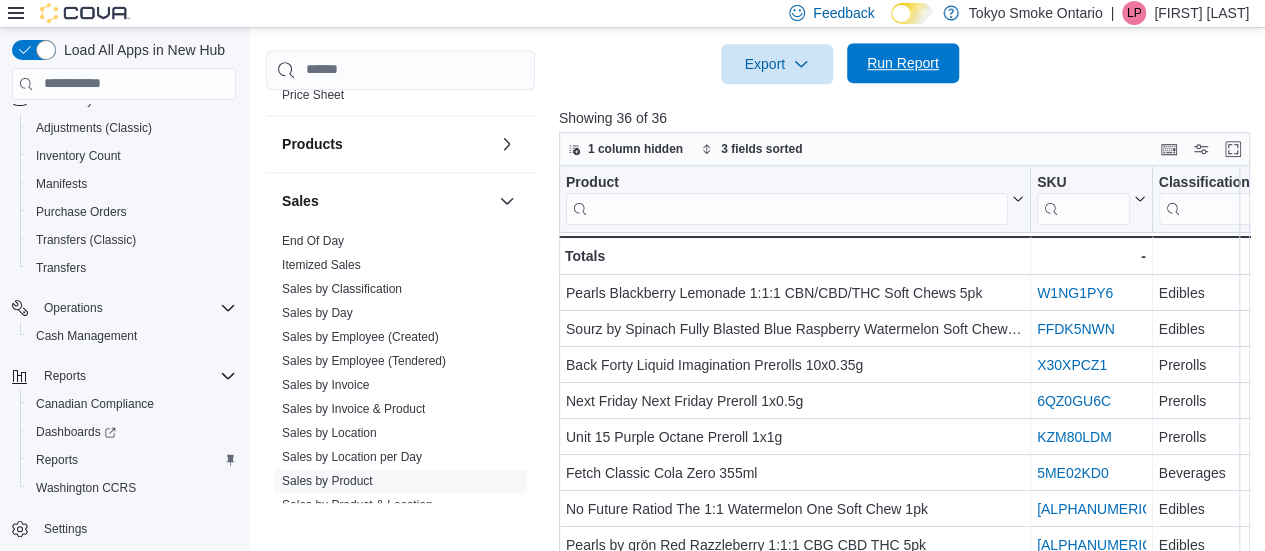 click on "Run Report" at bounding box center (903, 63) 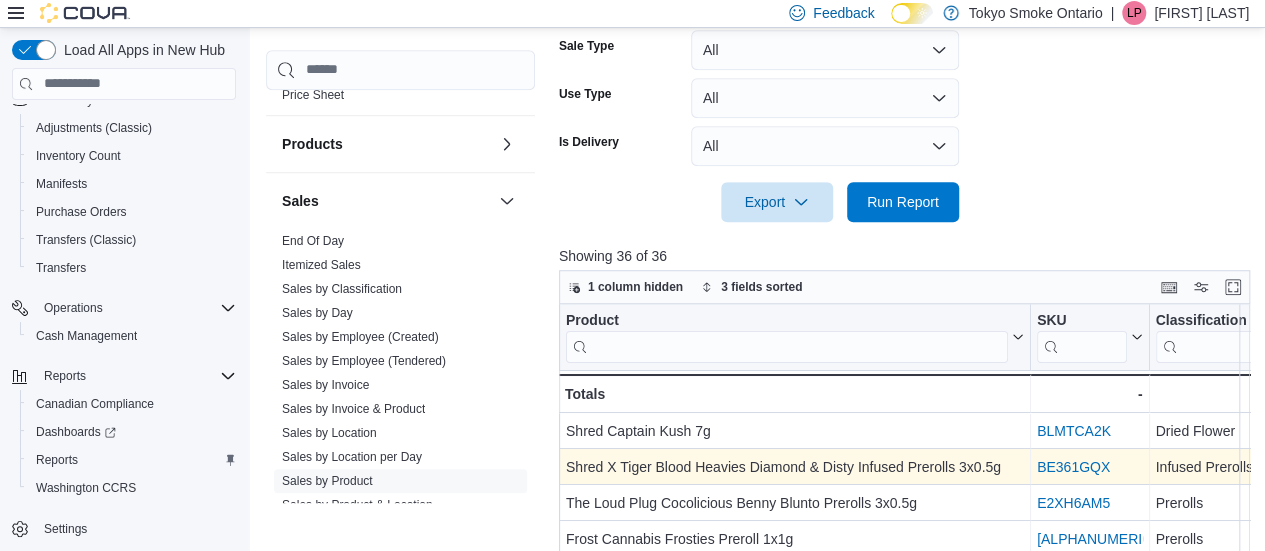 scroll, scrollTop: 642, scrollLeft: 0, axis: vertical 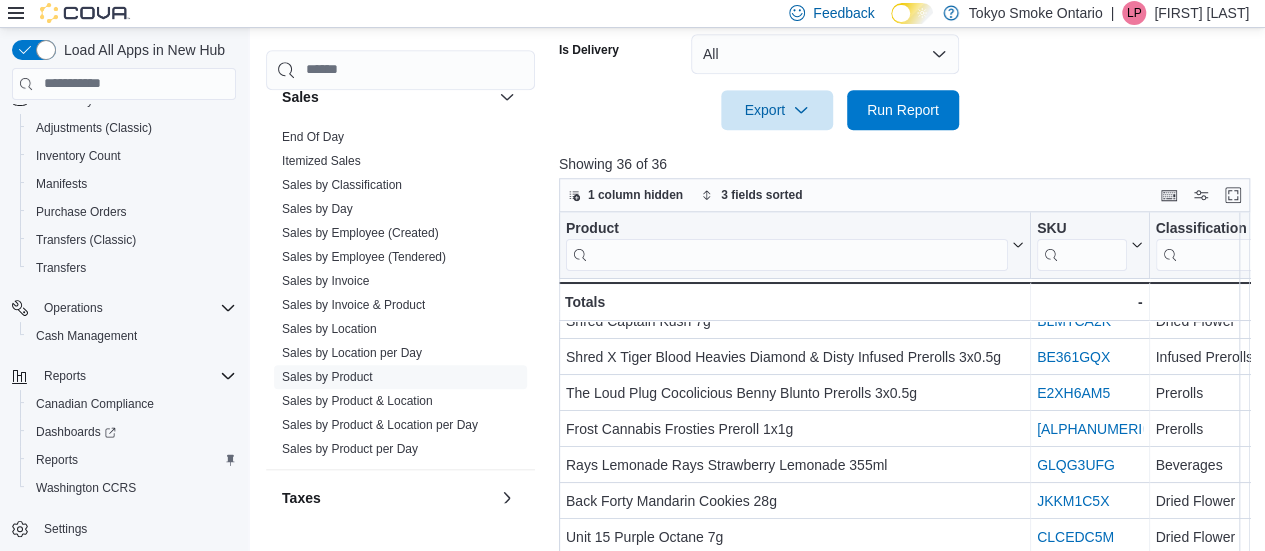 click on "Sales by Invoice" at bounding box center [325, 281] 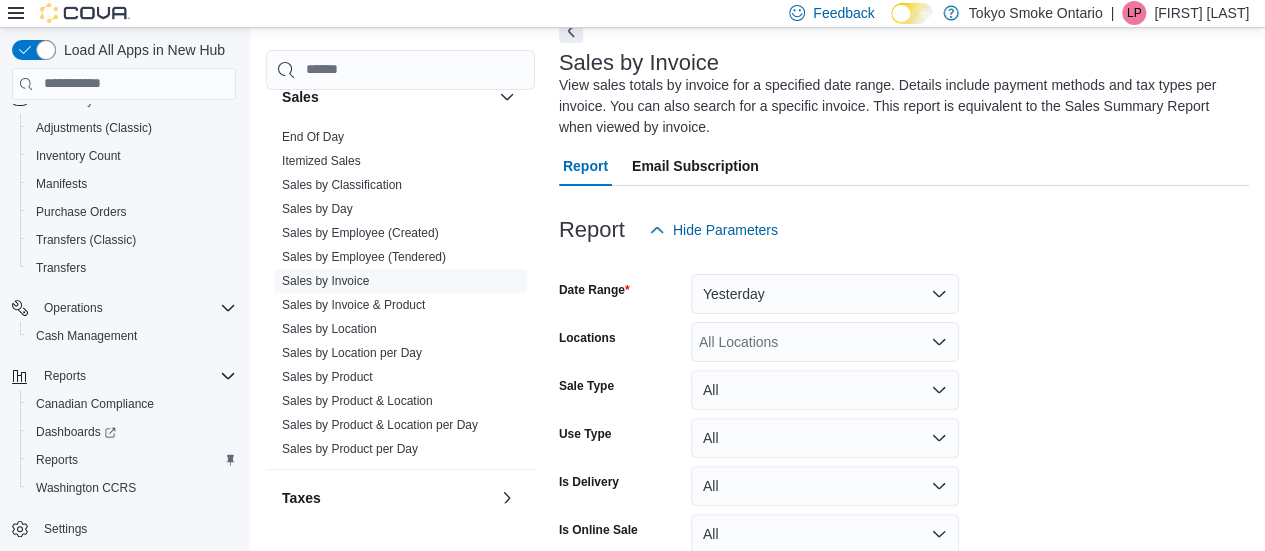 scroll, scrollTop: 88, scrollLeft: 0, axis: vertical 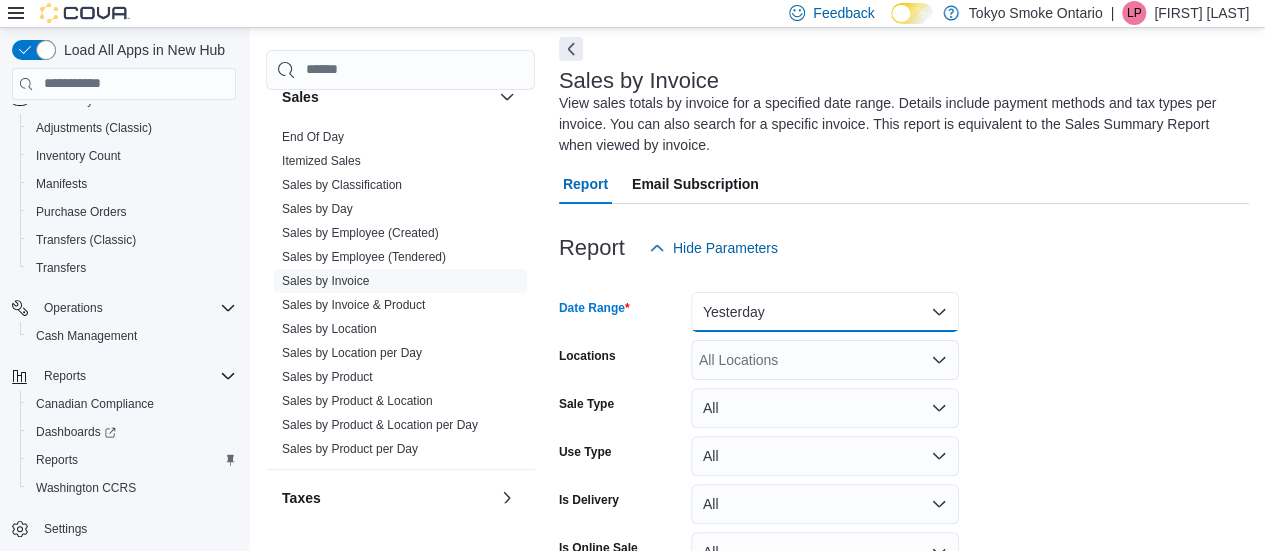 click on "Yesterday" at bounding box center (825, 312) 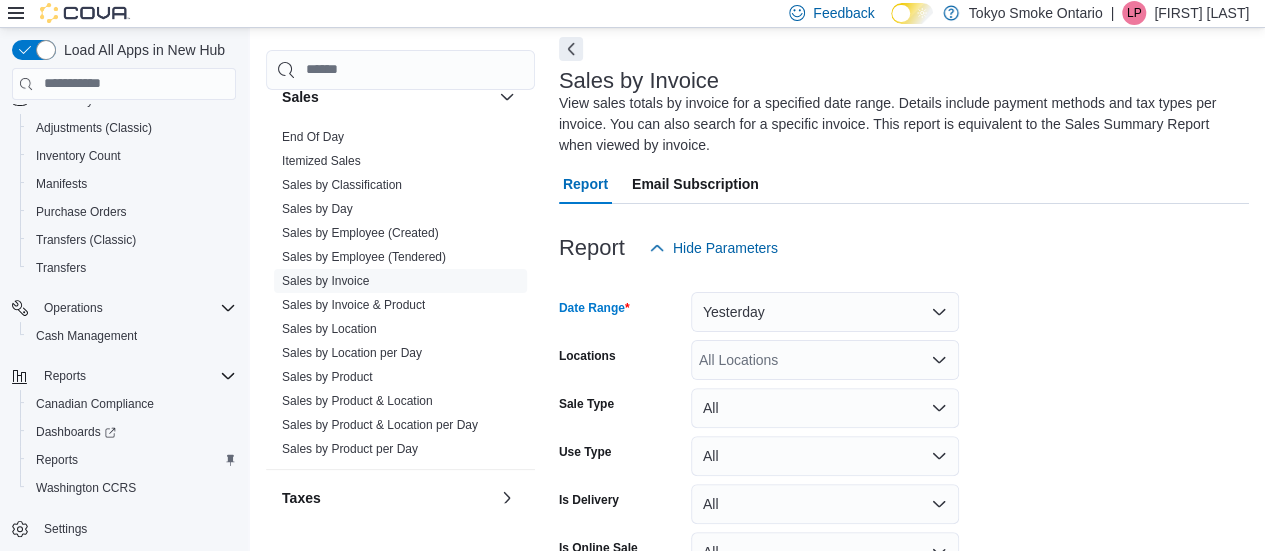 scroll, scrollTop: 79, scrollLeft: 0, axis: vertical 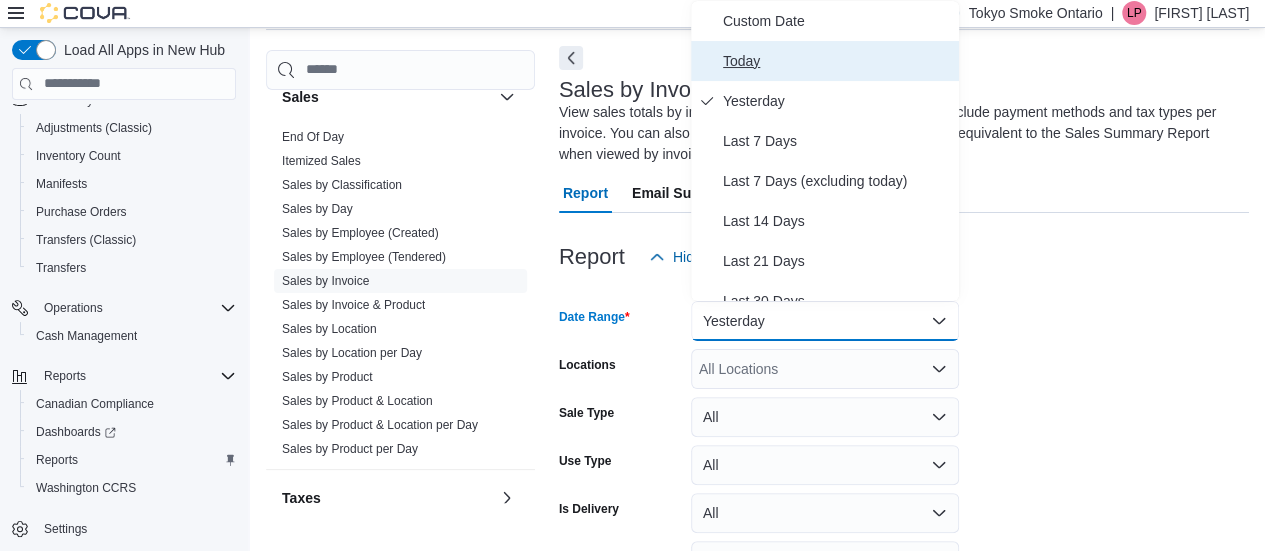 click on "Today" at bounding box center (837, 61) 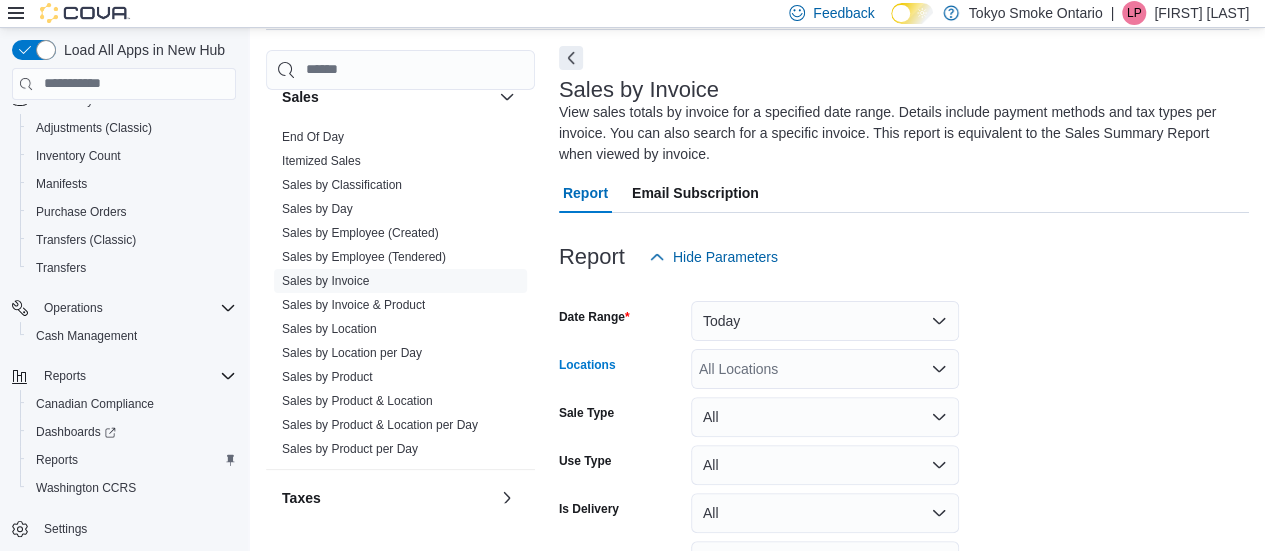 click on "All Locations" at bounding box center (825, 369) 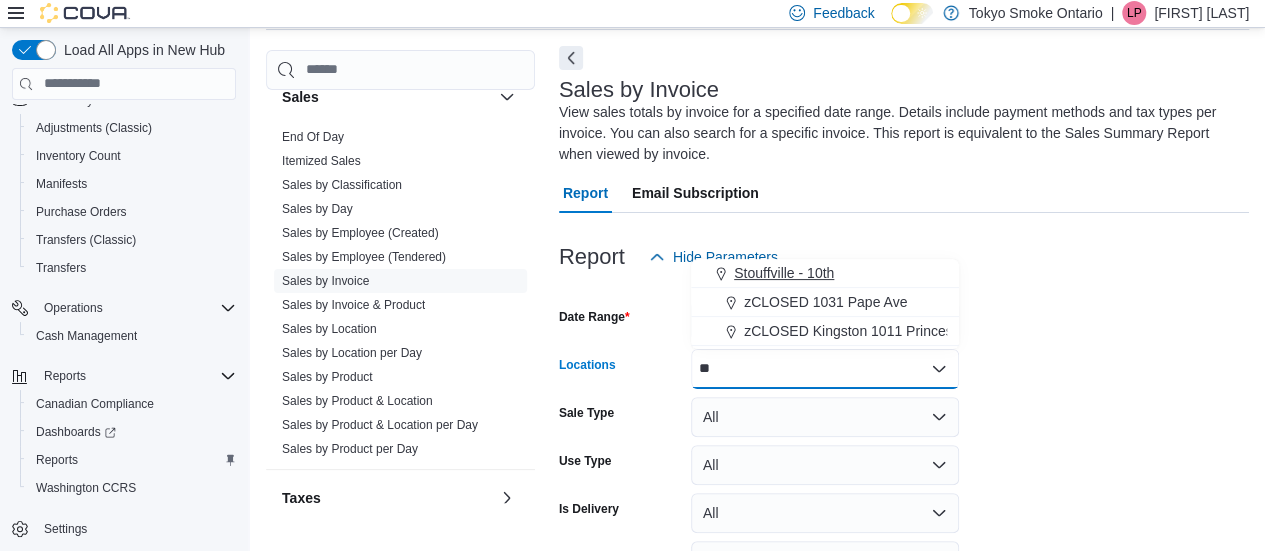 type on "**" 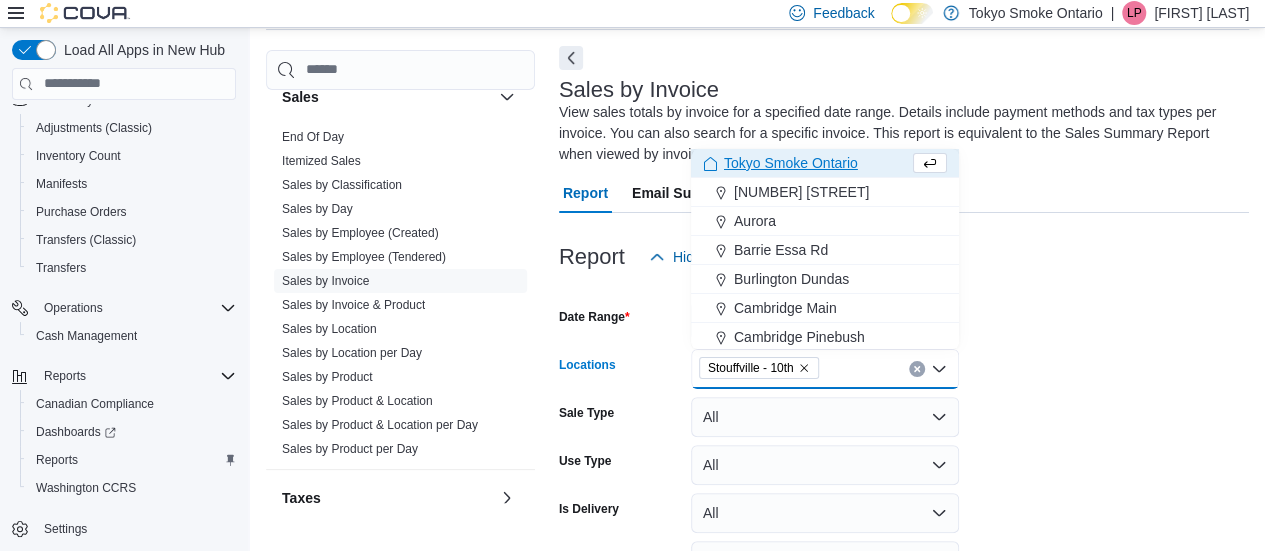 click on "Date Range Today Locations [CITY] - [NUMBER] Combo box. Selected. [CITY] - [NUMBER]. Press Backspace to delete [CITY] - [NUMBER]. Combo box input. All Locations. Type some text or, to display a list of choices, press Down Arrow. To exit the list of choices, press Escape. Sale Type All Use Type All Is Delivery All Is Online Sale All Invoice or Receipt Number Export  Run Report" at bounding box center [904, 481] 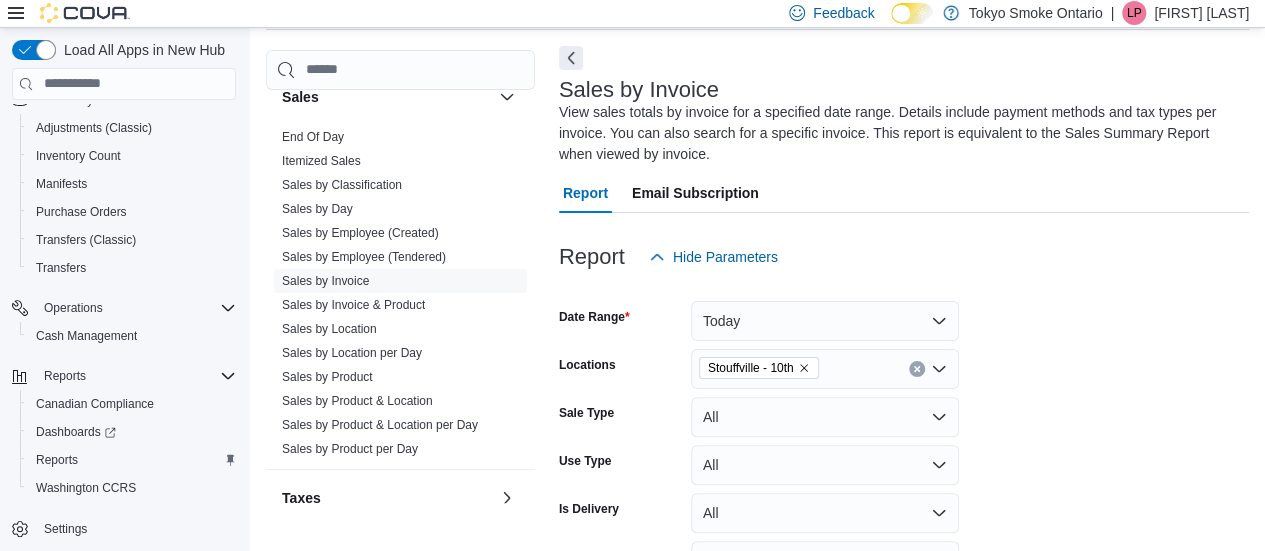 scroll, scrollTop: 252, scrollLeft: 0, axis: vertical 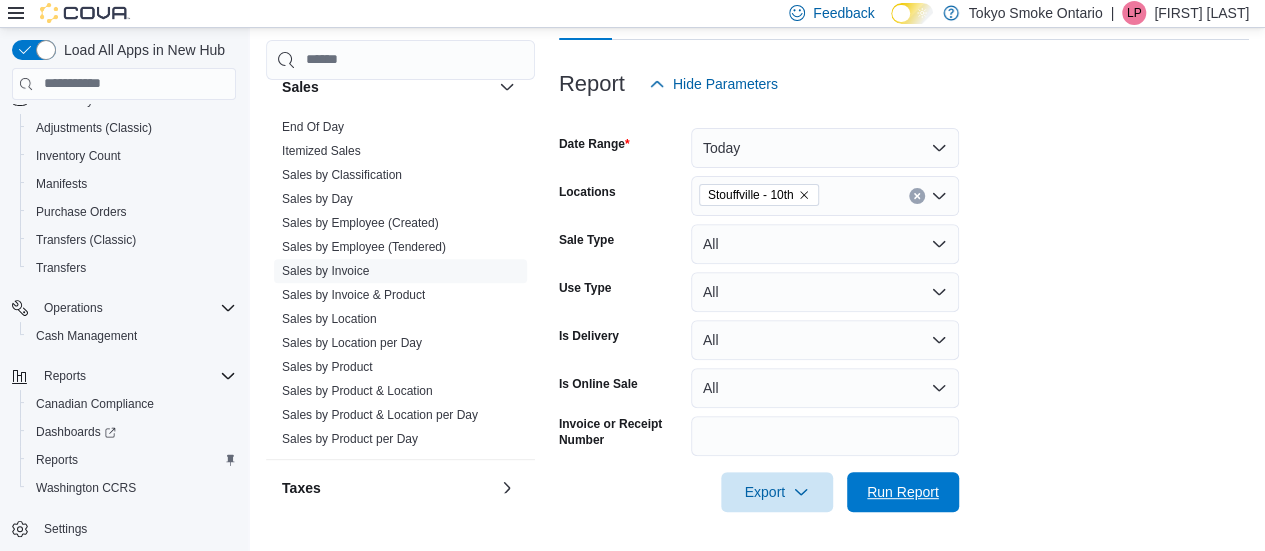 click on "Run Report" at bounding box center [903, 492] 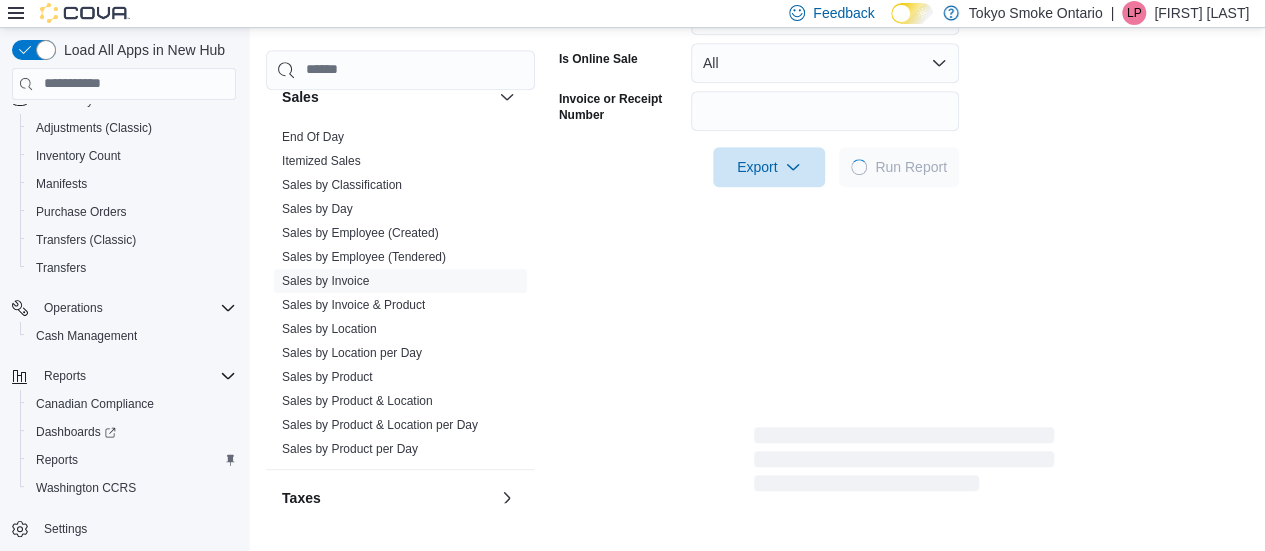 scroll, scrollTop: 607, scrollLeft: 0, axis: vertical 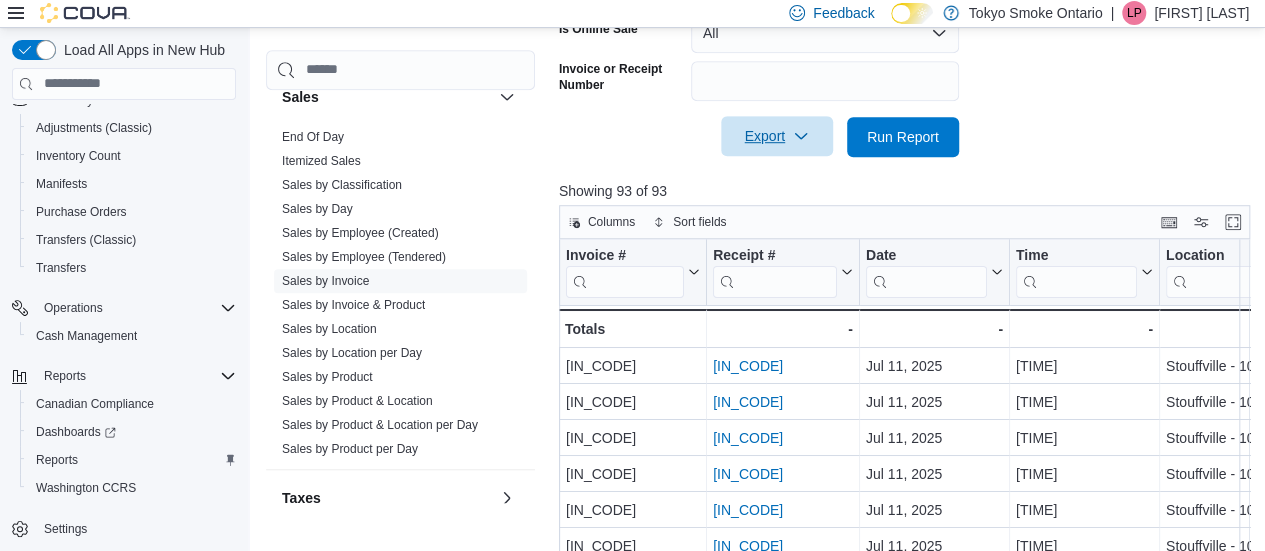 click on "Export" at bounding box center (777, 136) 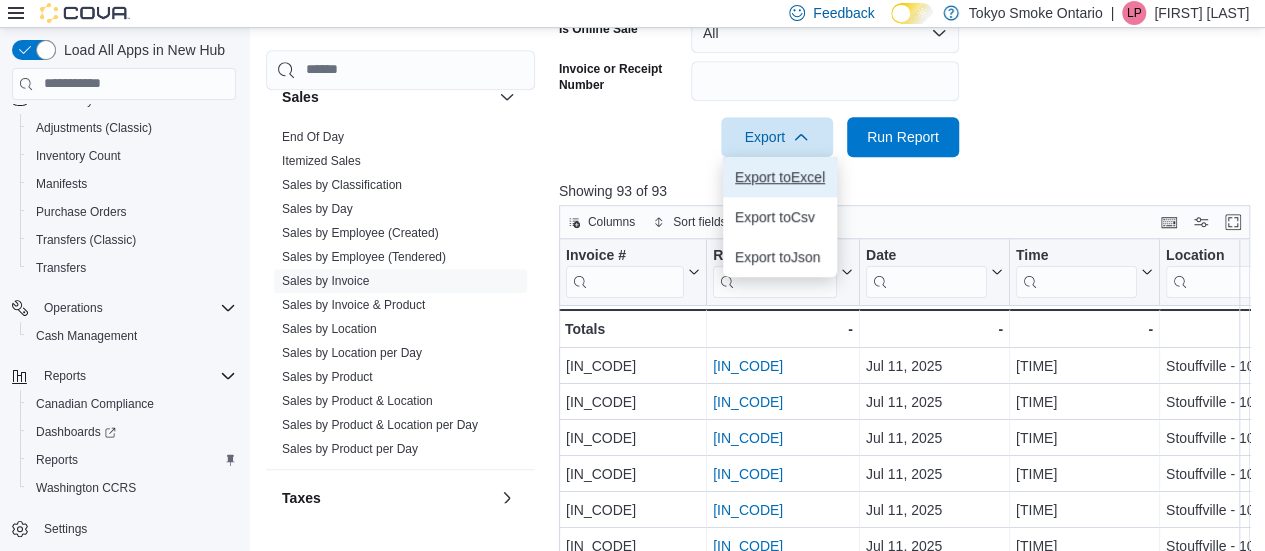 click on "Export to  Excel" at bounding box center (780, 177) 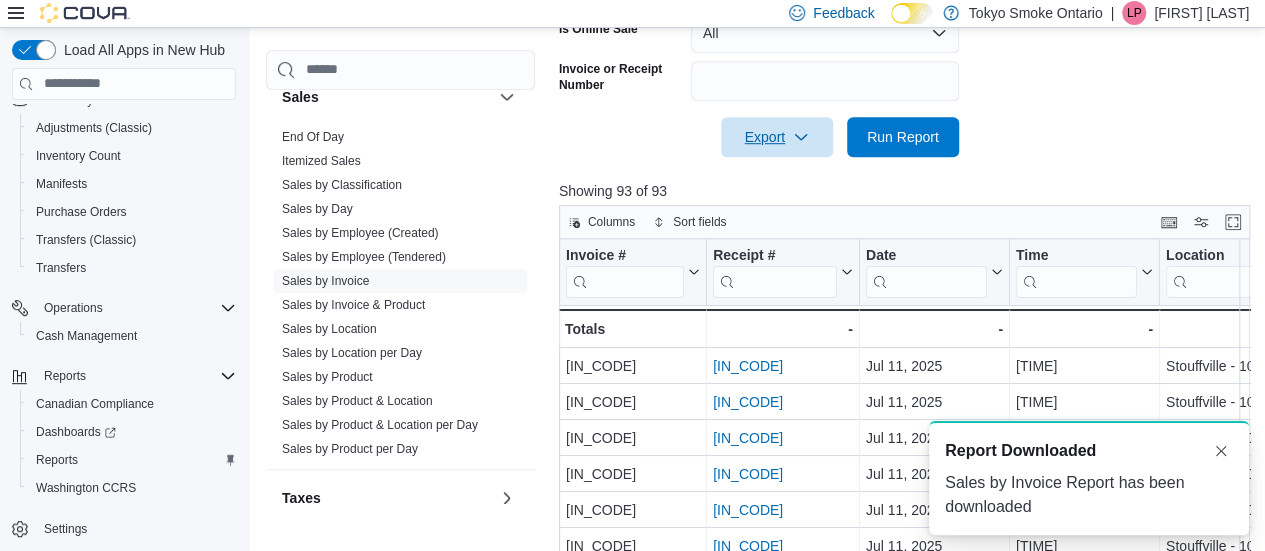 scroll, scrollTop: 0, scrollLeft: 0, axis: both 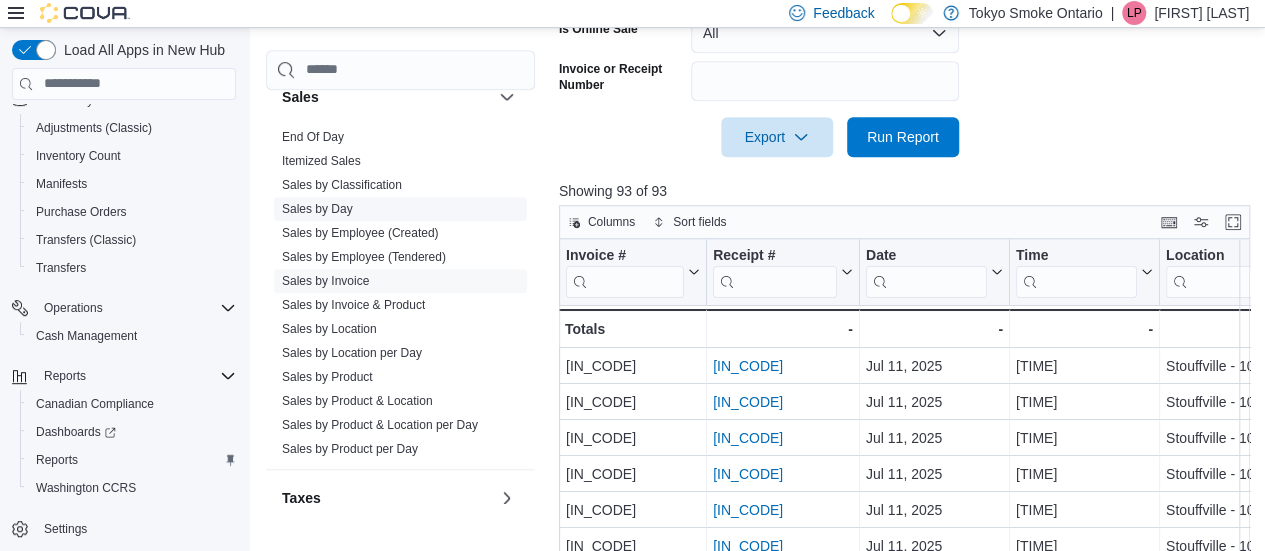 click on "Sales by Day" at bounding box center (317, 209) 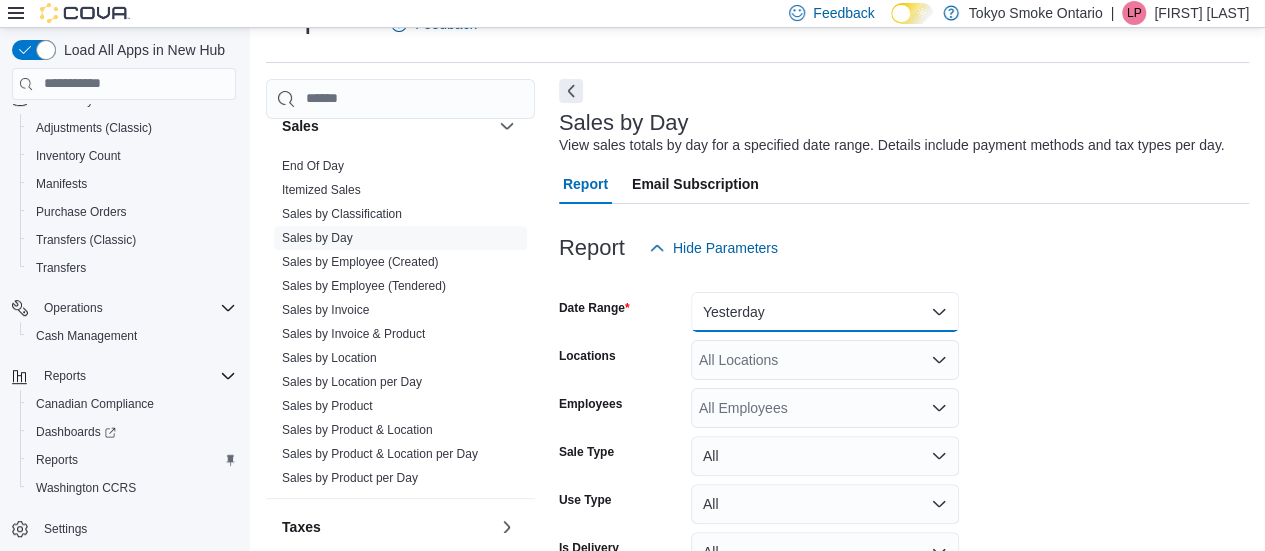 click on "Yesterday" at bounding box center [825, 312] 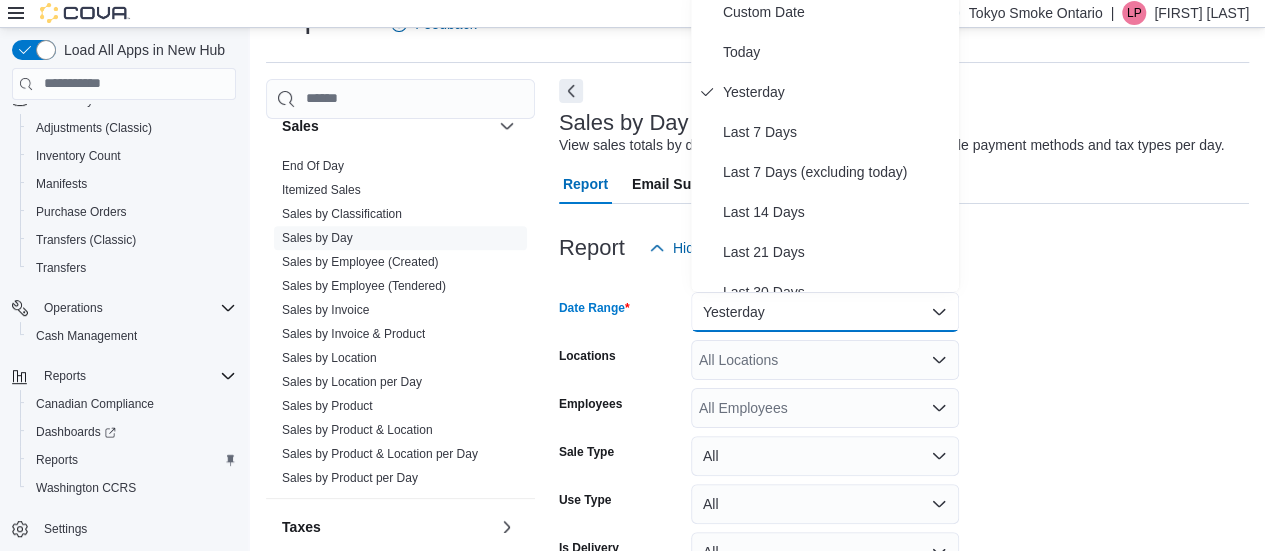 scroll, scrollTop: 37, scrollLeft: 0, axis: vertical 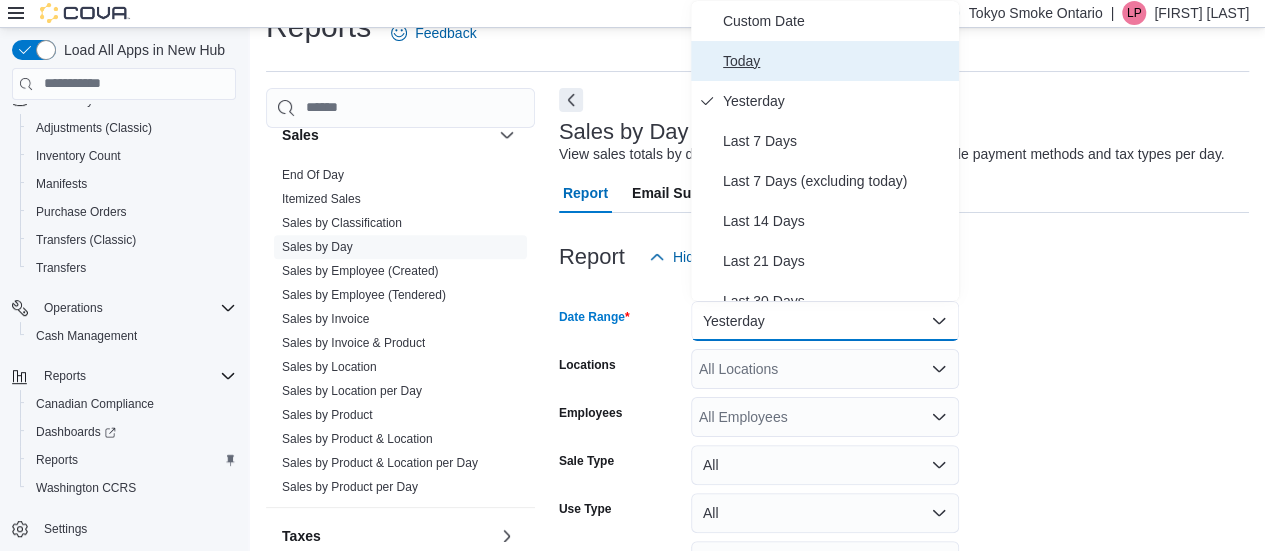 click on "Today" at bounding box center (837, 61) 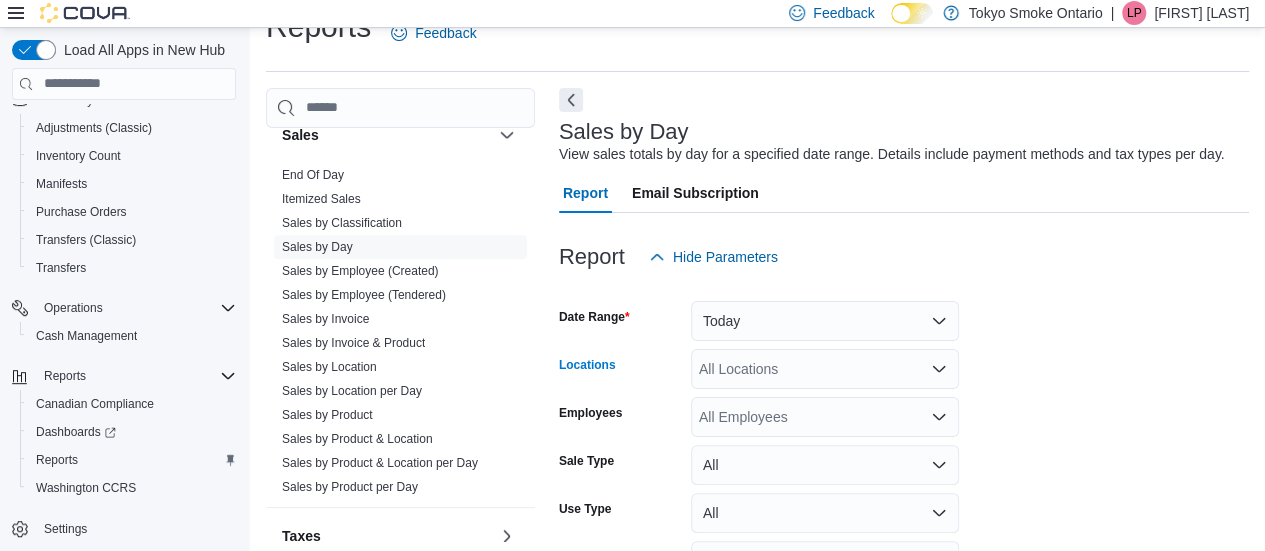 click on "All Locations" at bounding box center (825, 369) 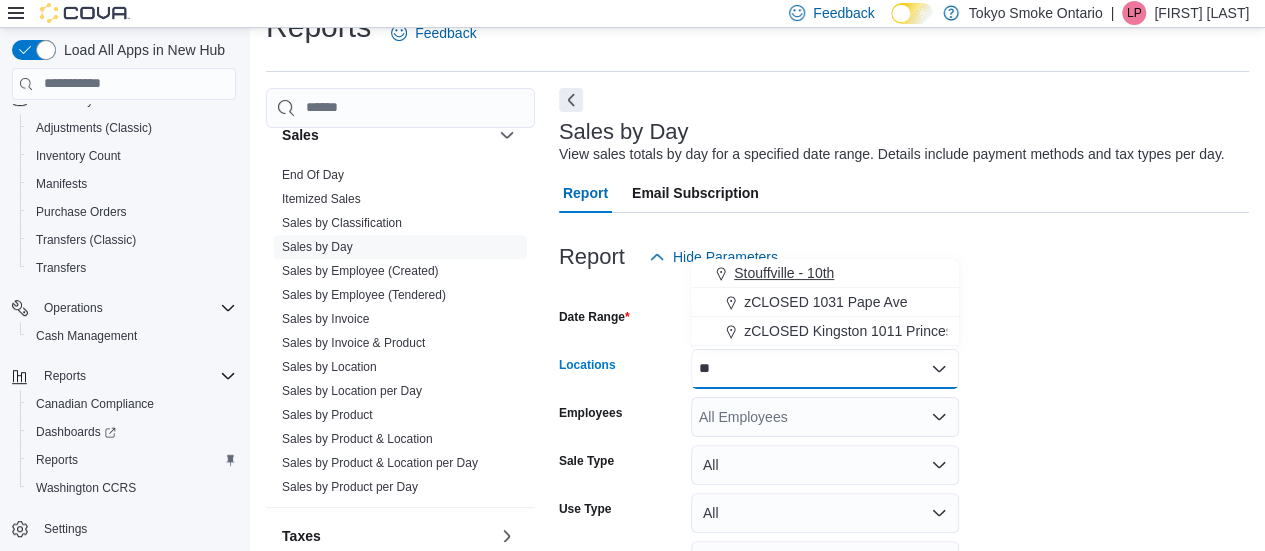 type on "**" 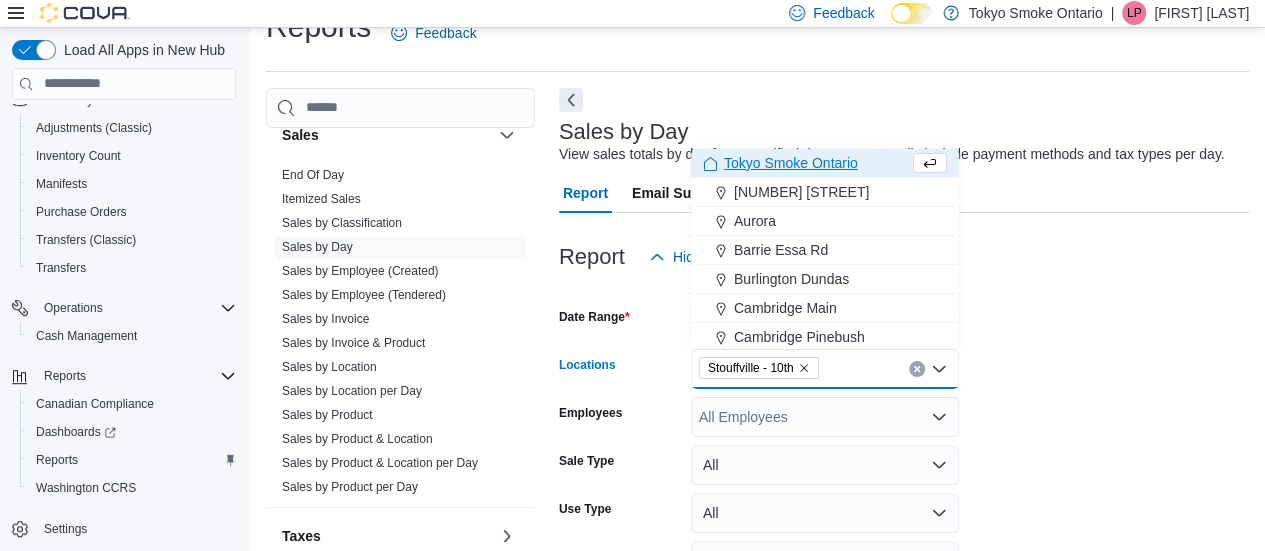 click on "Date Range Today Locations [CITY] - [NUMBER] Combo box. Selected. [CITY] - [NUMBER]. Press Backspace to delete [CITY] - [NUMBER]. Combo box input. All Locations. Type some text or, to display a list of choices, press Down Arrow. To exit the list of choices, press Escape. Employees All Employees Sale Type All Use Type All Is Delivery All Export  Run Report" at bounding box center (904, 457) 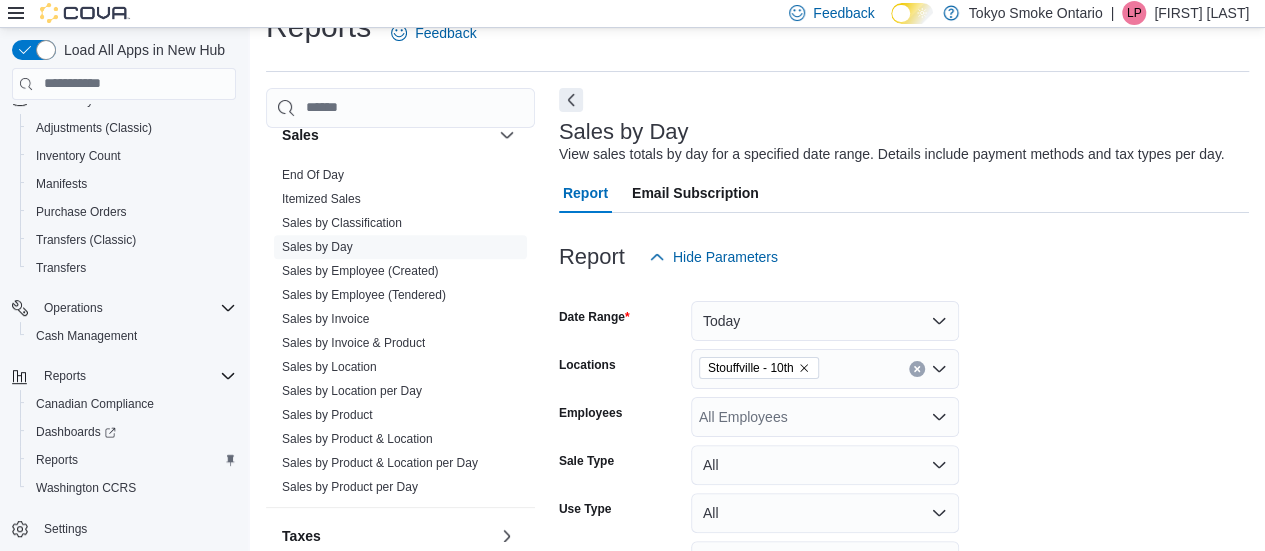 scroll, scrollTop: 162, scrollLeft: 0, axis: vertical 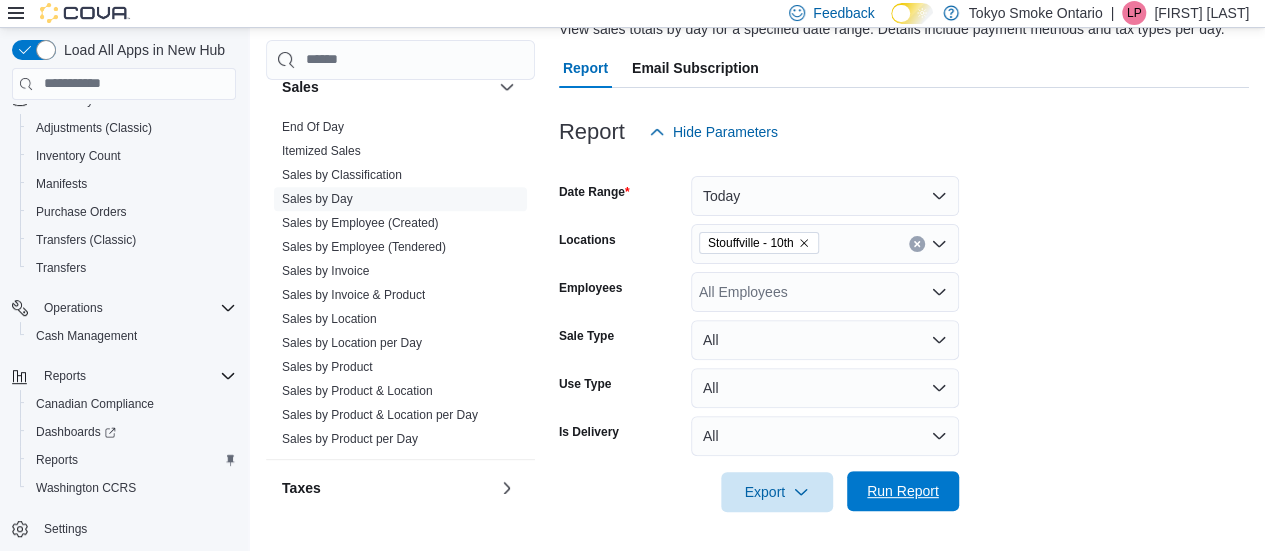 click on "Run Report" at bounding box center (903, 491) 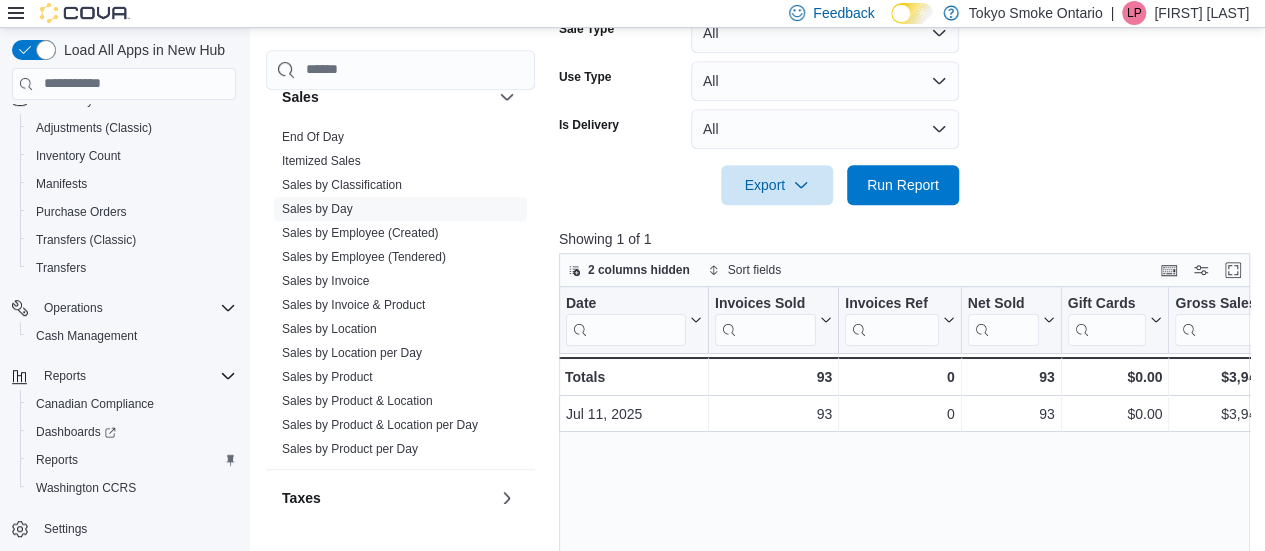 scroll, scrollTop: 501, scrollLeft: 0, axis: vertical 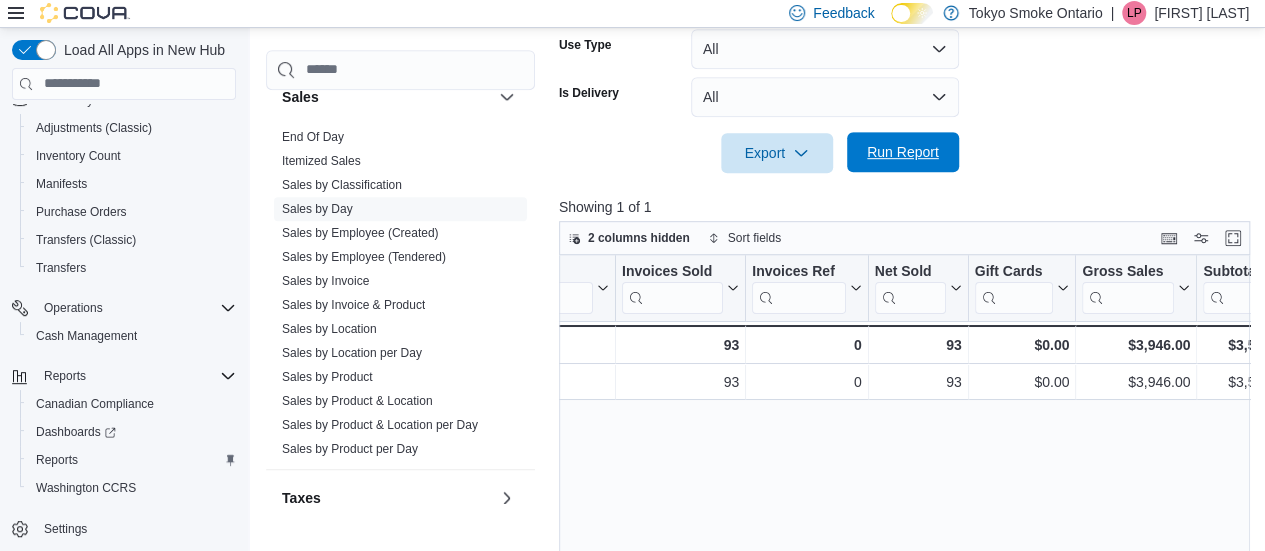 click on "Run Report" at bounding box center [903, 152] 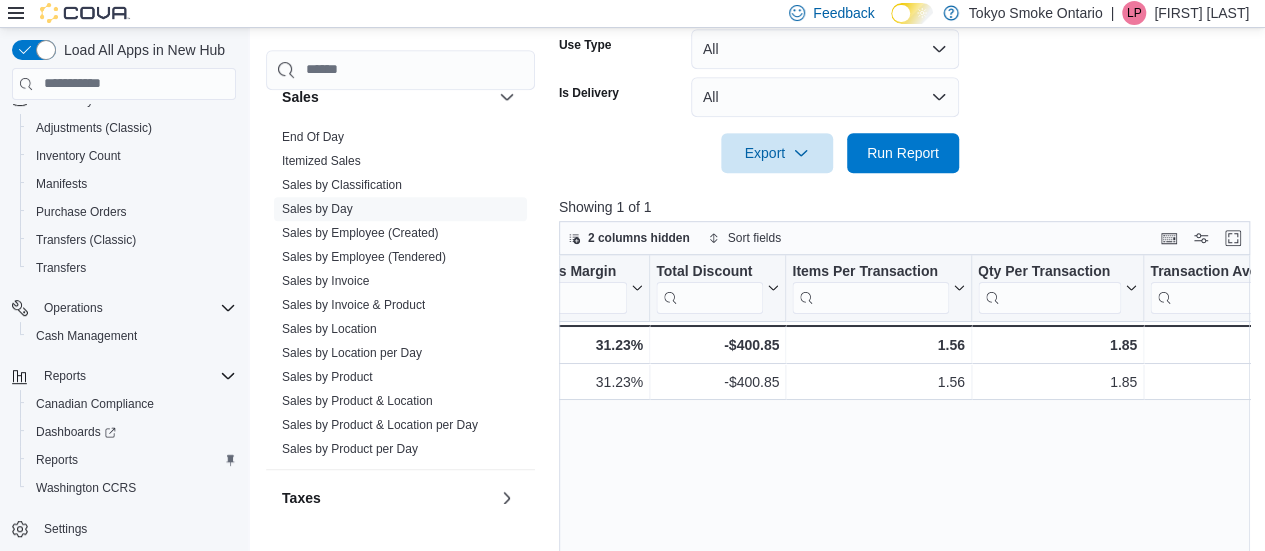 scroll, scrollTop: 0, scrollLeft: 1333, axis: horizontal 